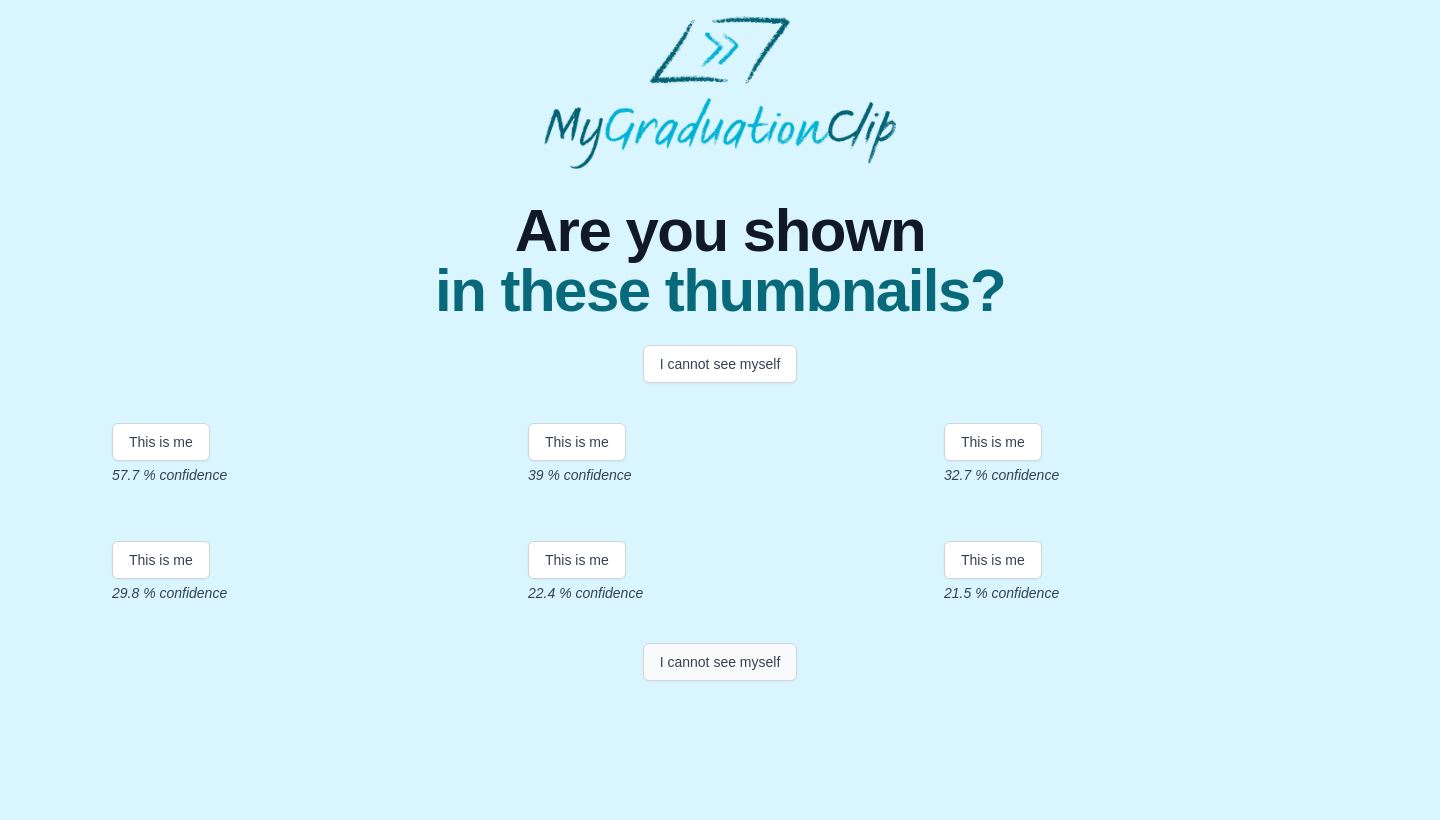 scroll, scrollTop: 317, scrollLeft: 0, axis: vertical 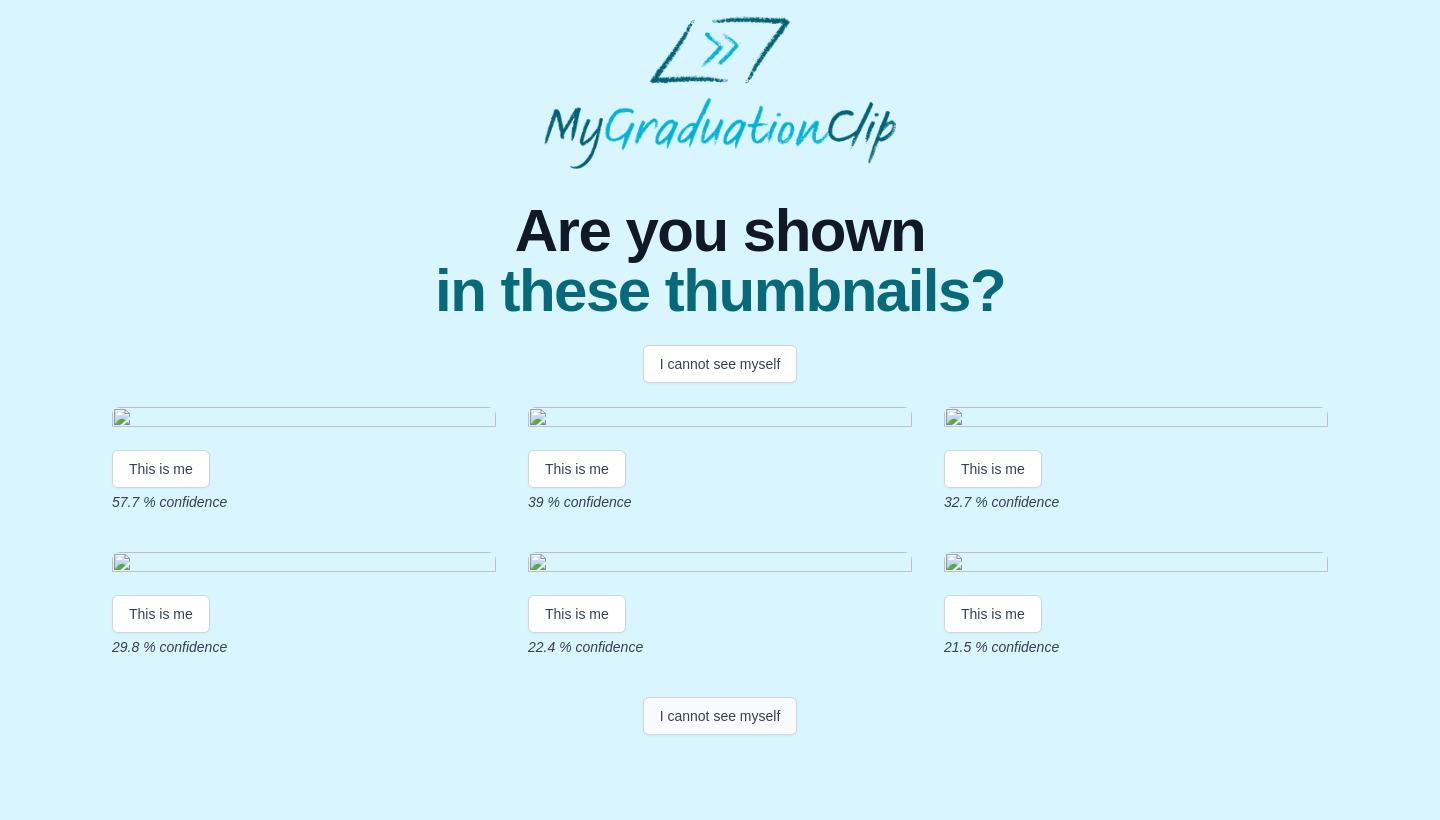 click on "I cannot see myself" at bounding box center (720, 716) 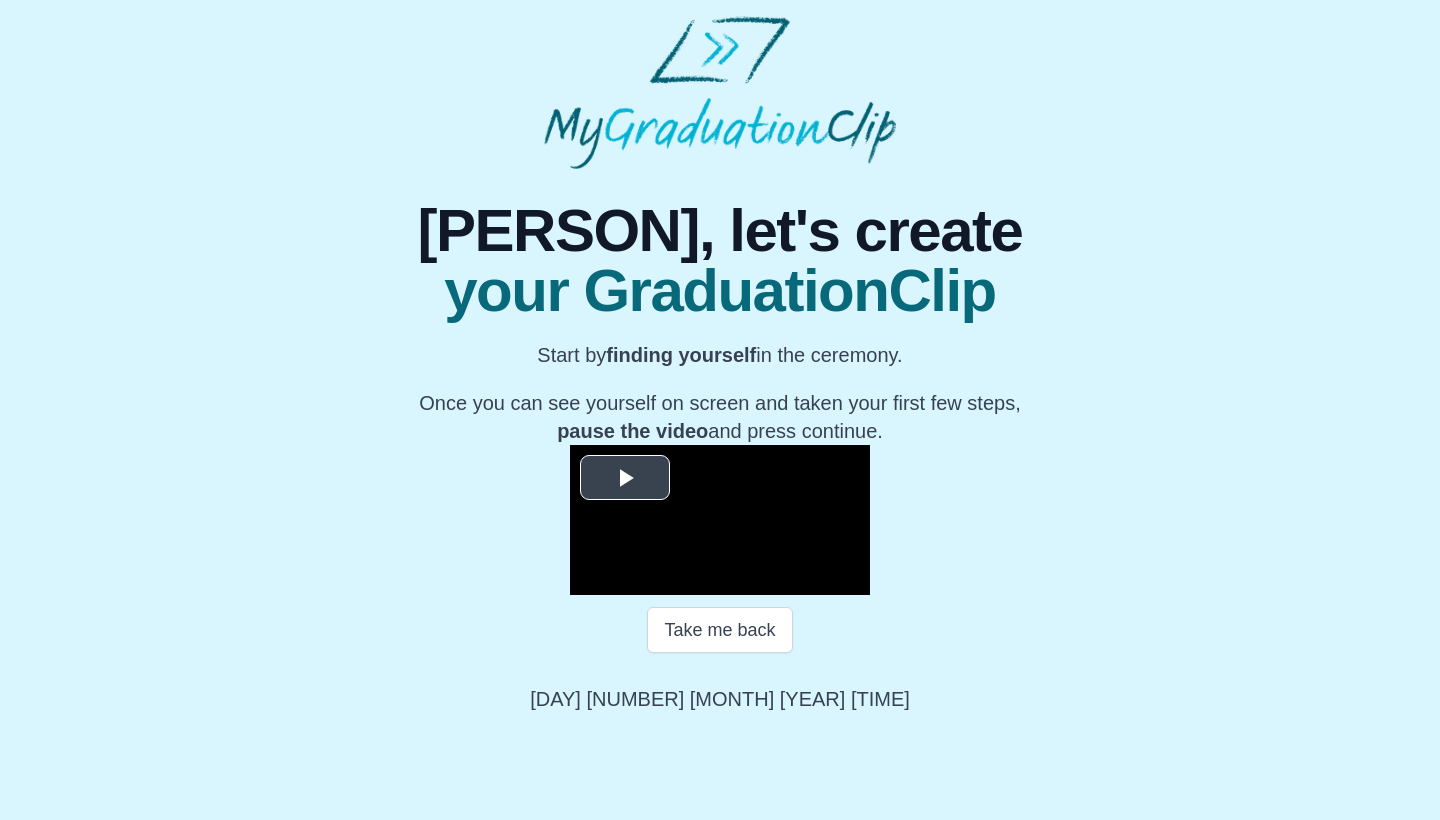 scroll, scrollTop: 165, scrollLeft: 0, axis: vertical 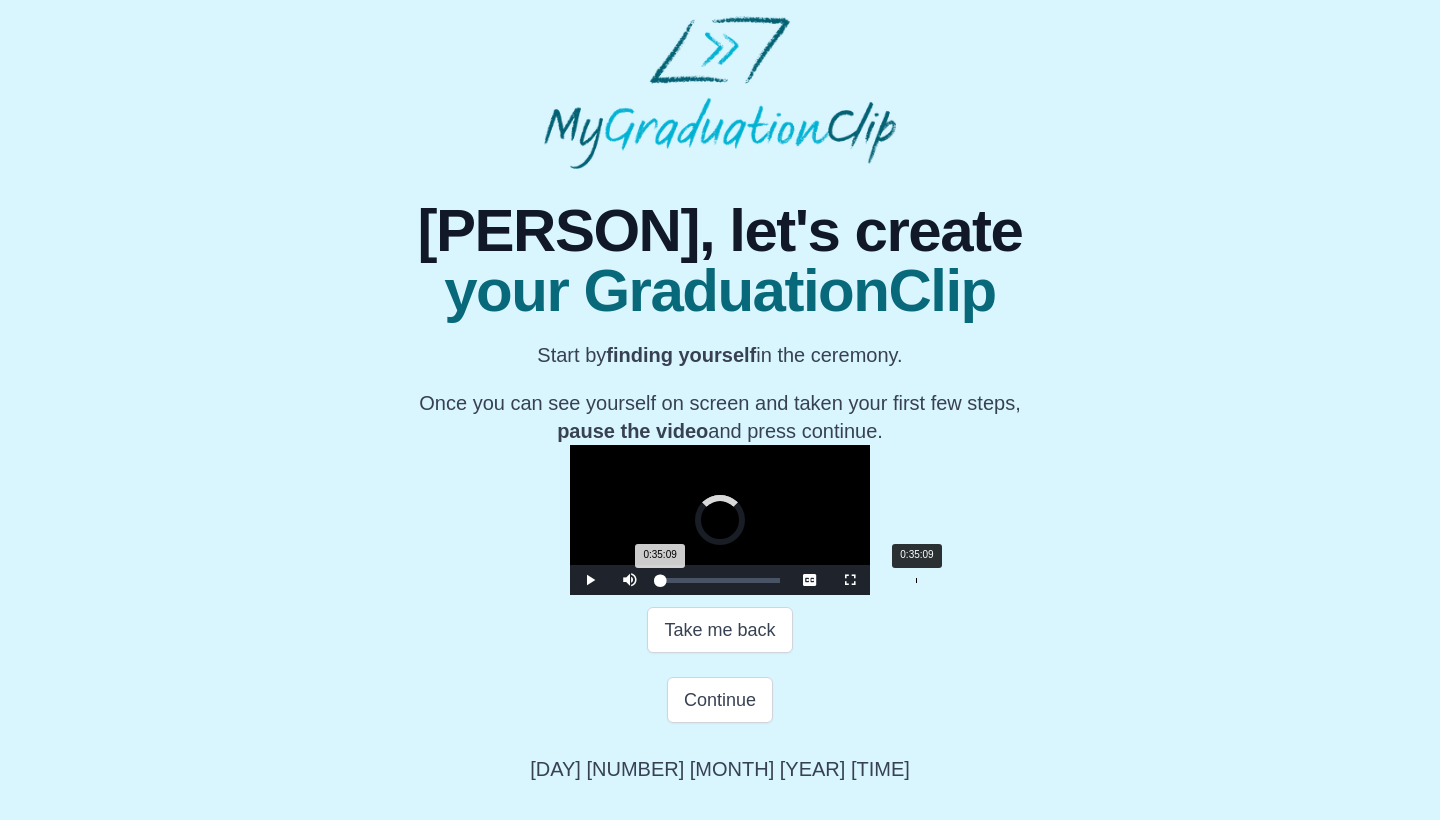 click on "Loaded : 0% 0:35:09 0:35:09 Progress : 0%" at bounding box center [720, 580] 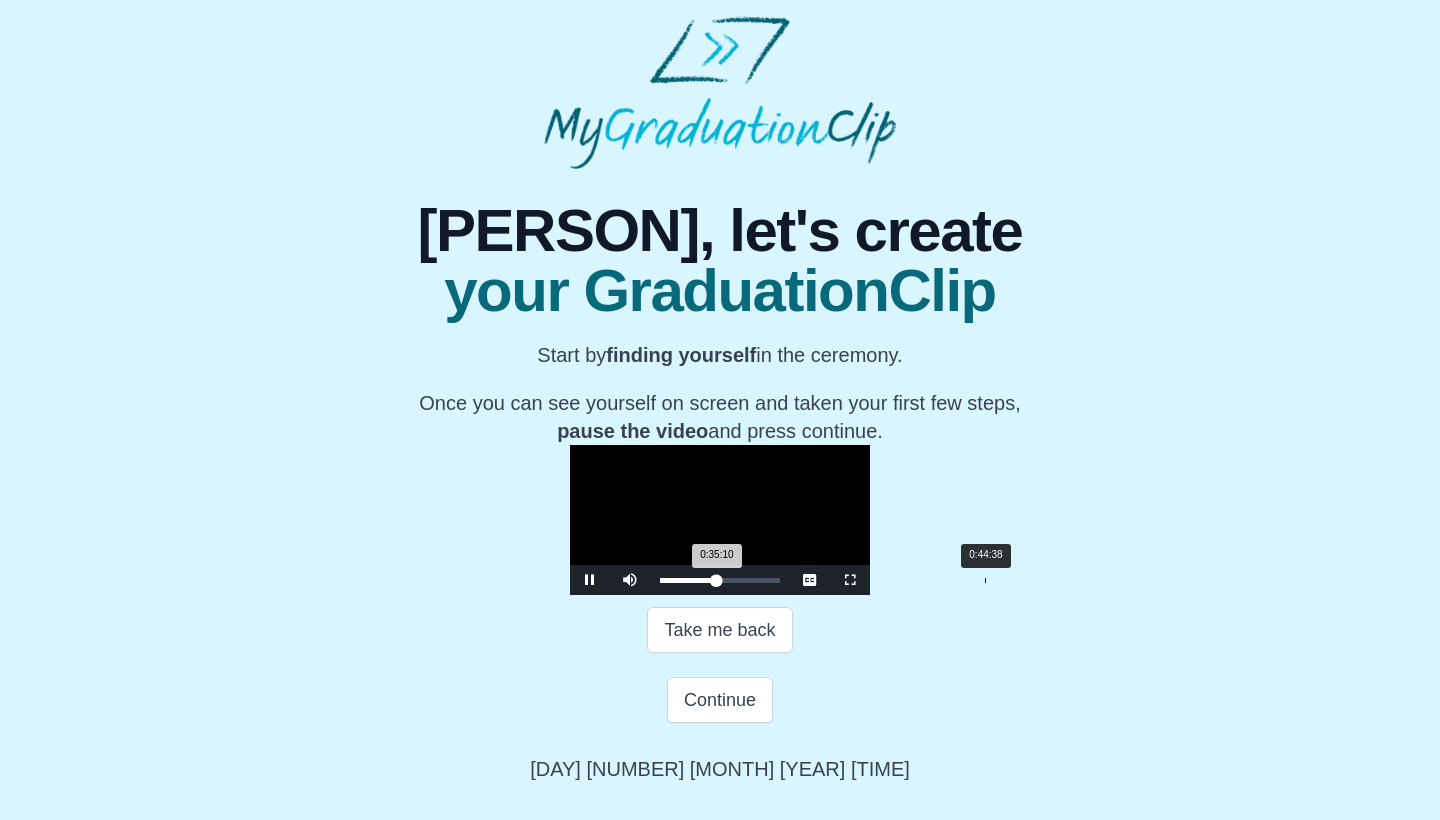 click on "0:44:38" at bounding box center (985, 580) 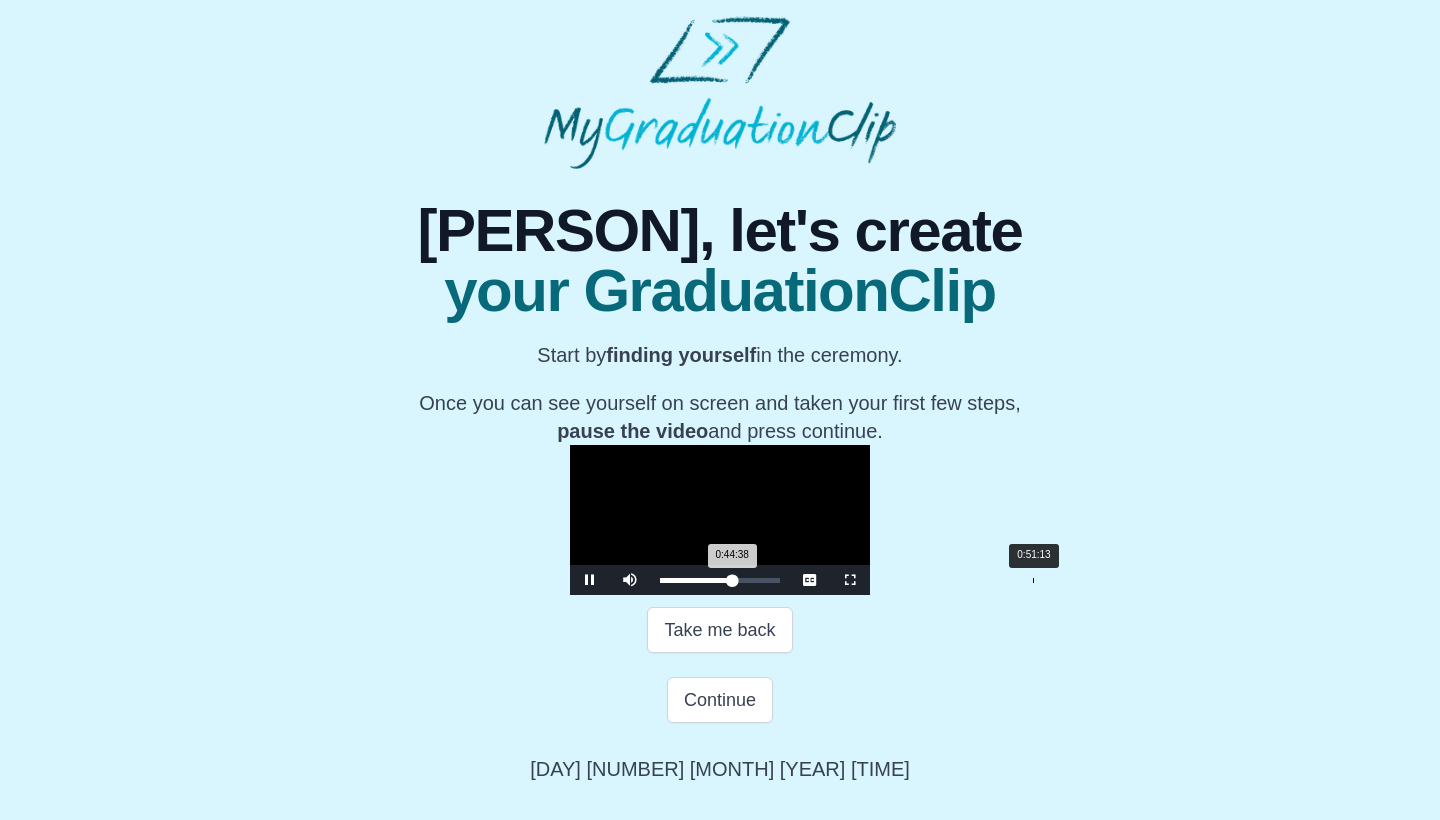 click on "0:51:13" at bounding box center (1033, 580) 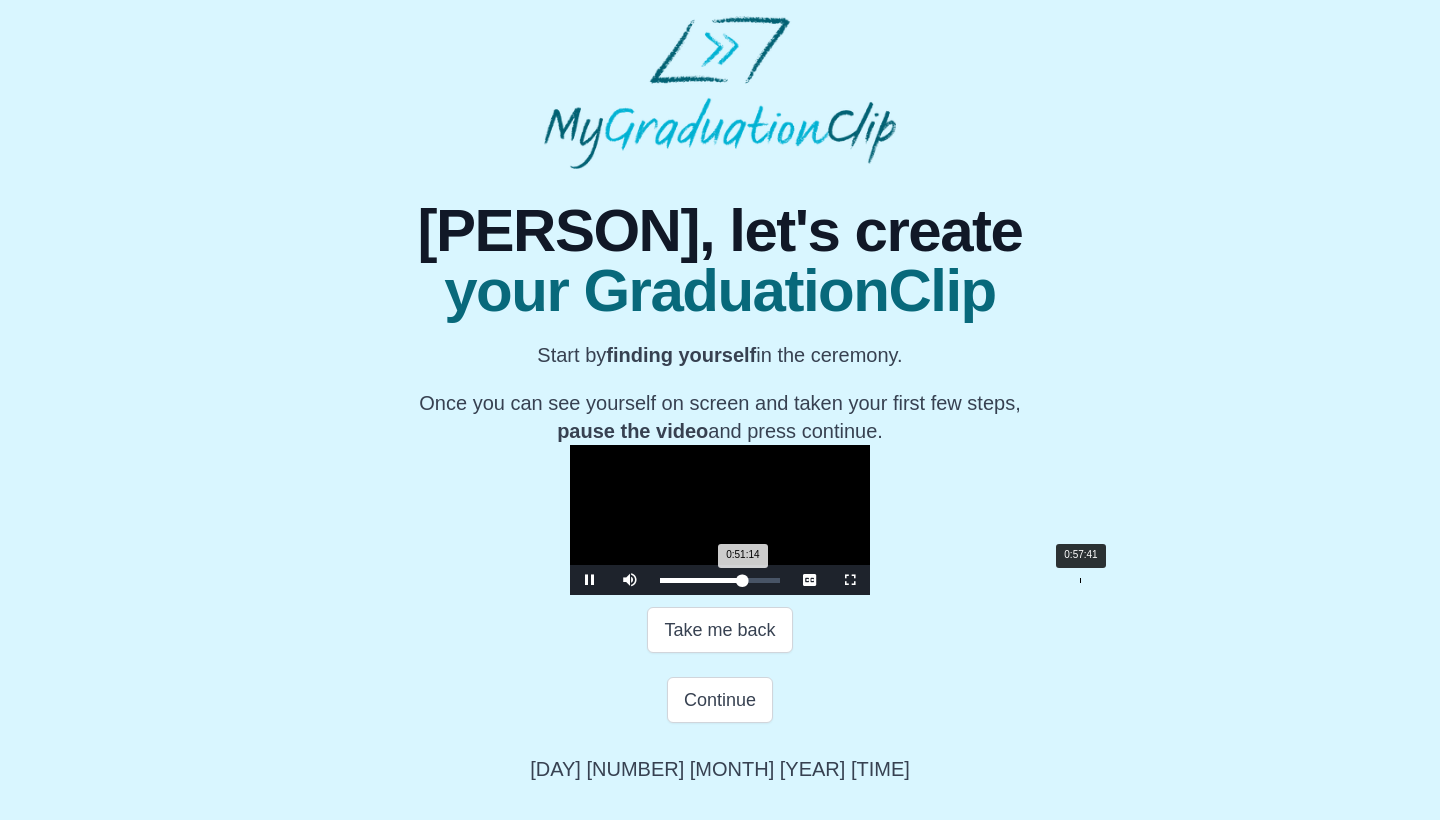 click on "Loaded : 0% 0:57:41 0:51:14 Progress : 0%" at bounding box center (720, 580) 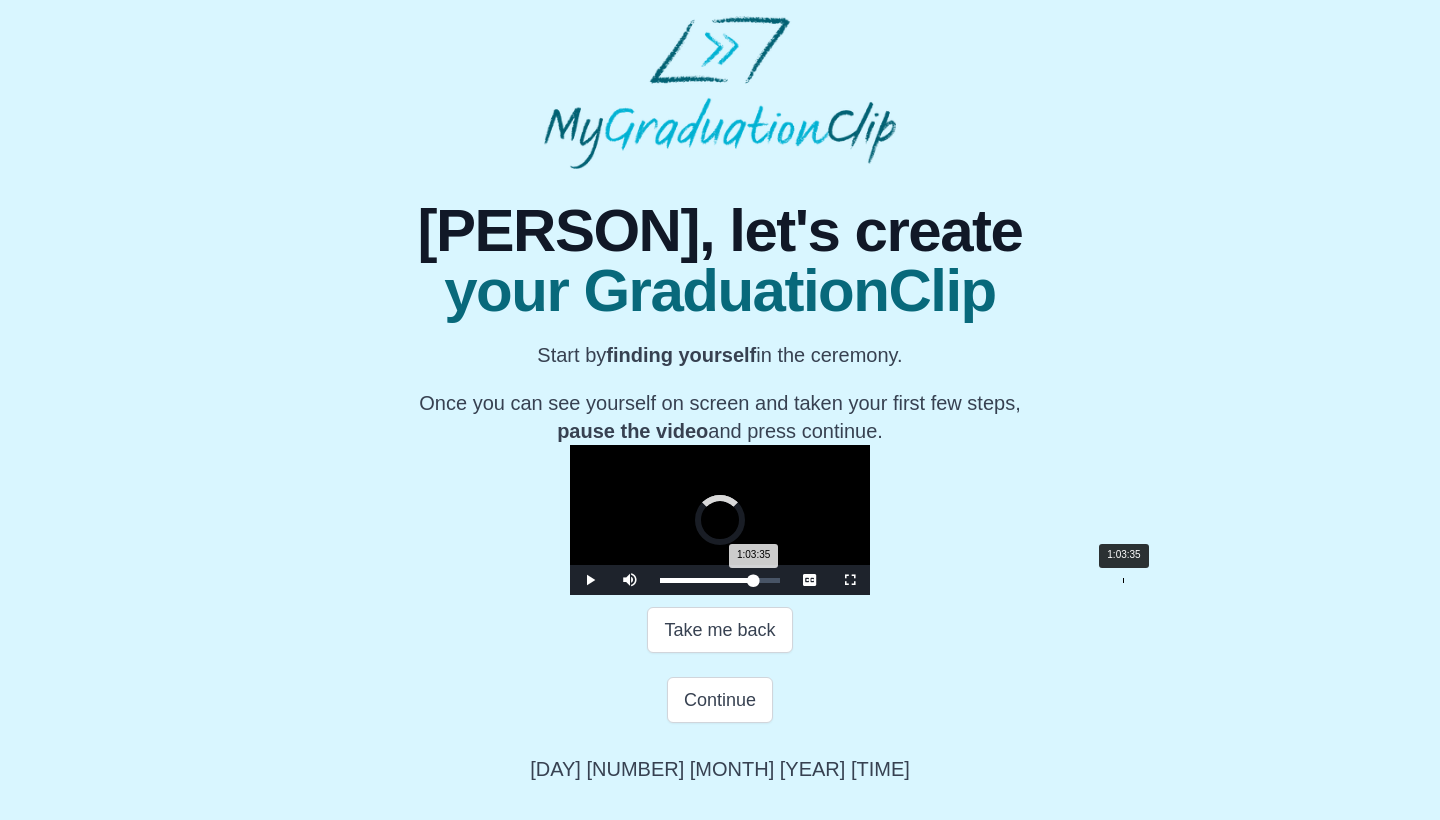 click on "Loaded : 0% 1:03:35 1:03:35 Progress : 0%" at bounding box center [720, 580] 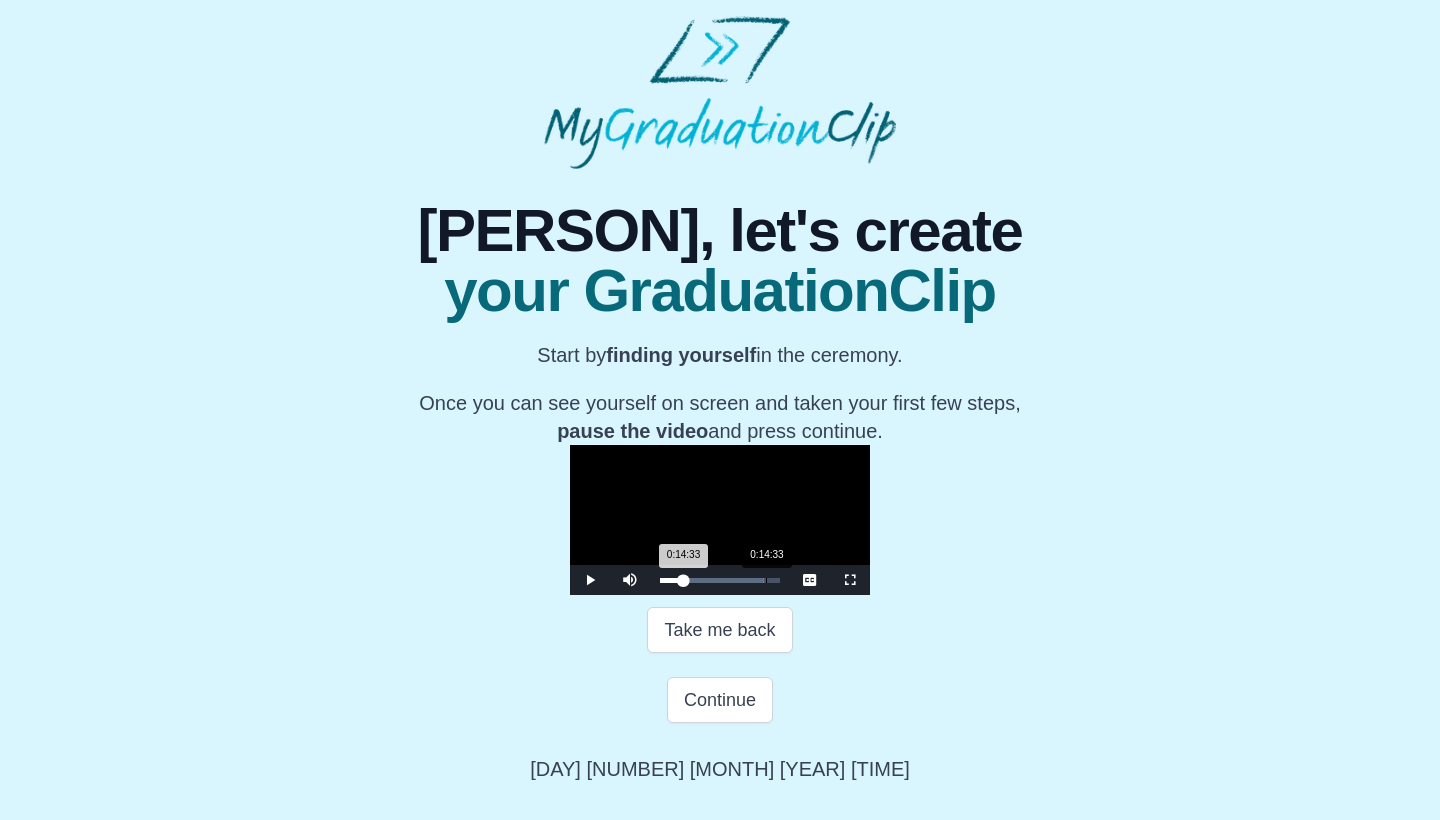 click on "Loaded : 0% 0:14:33 0:14:33 Progress : 0%" at bounding box center (720, 580) 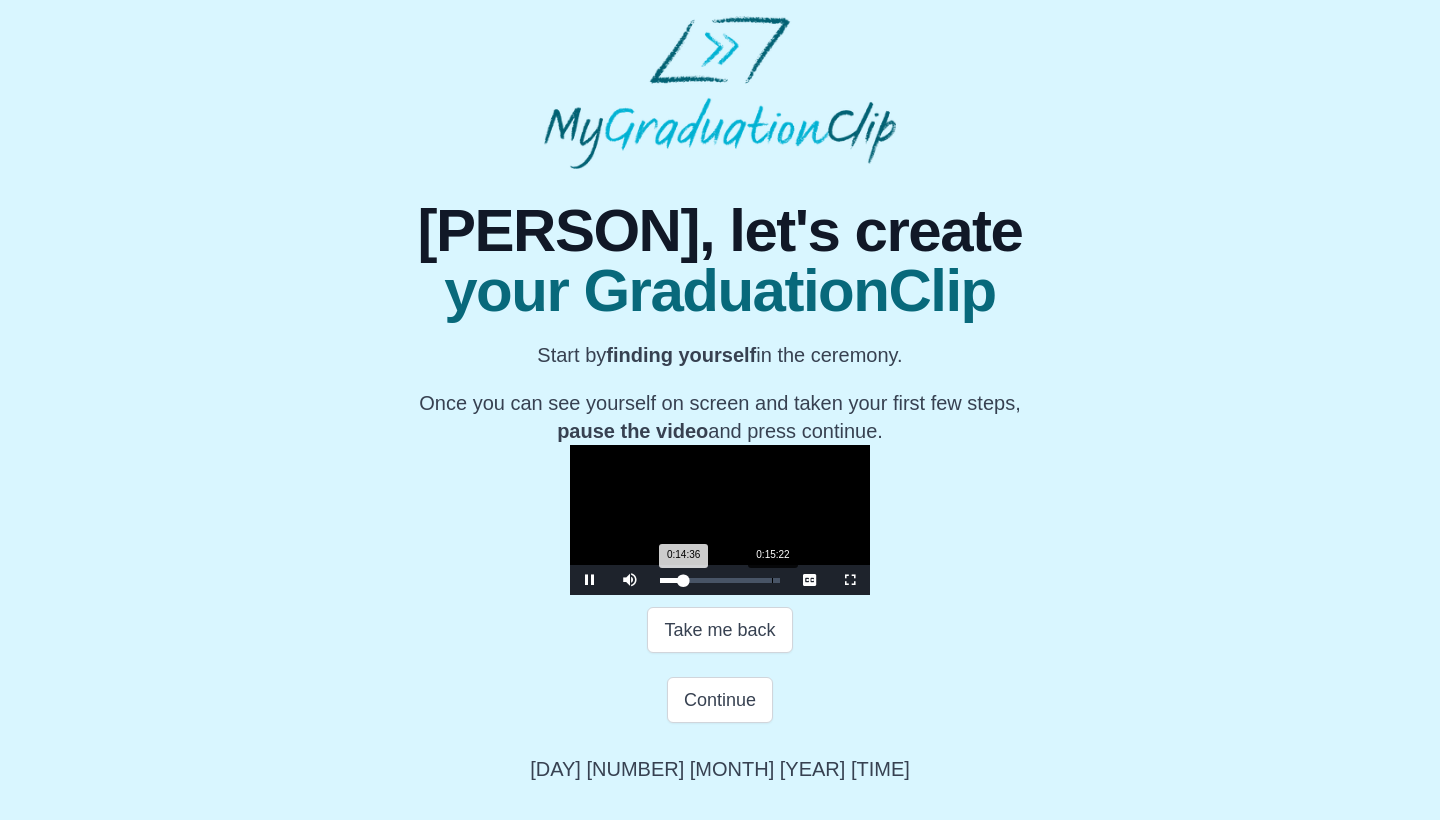 click on "0:14:36 Progress : 0%" at bounding box center [672, 580] 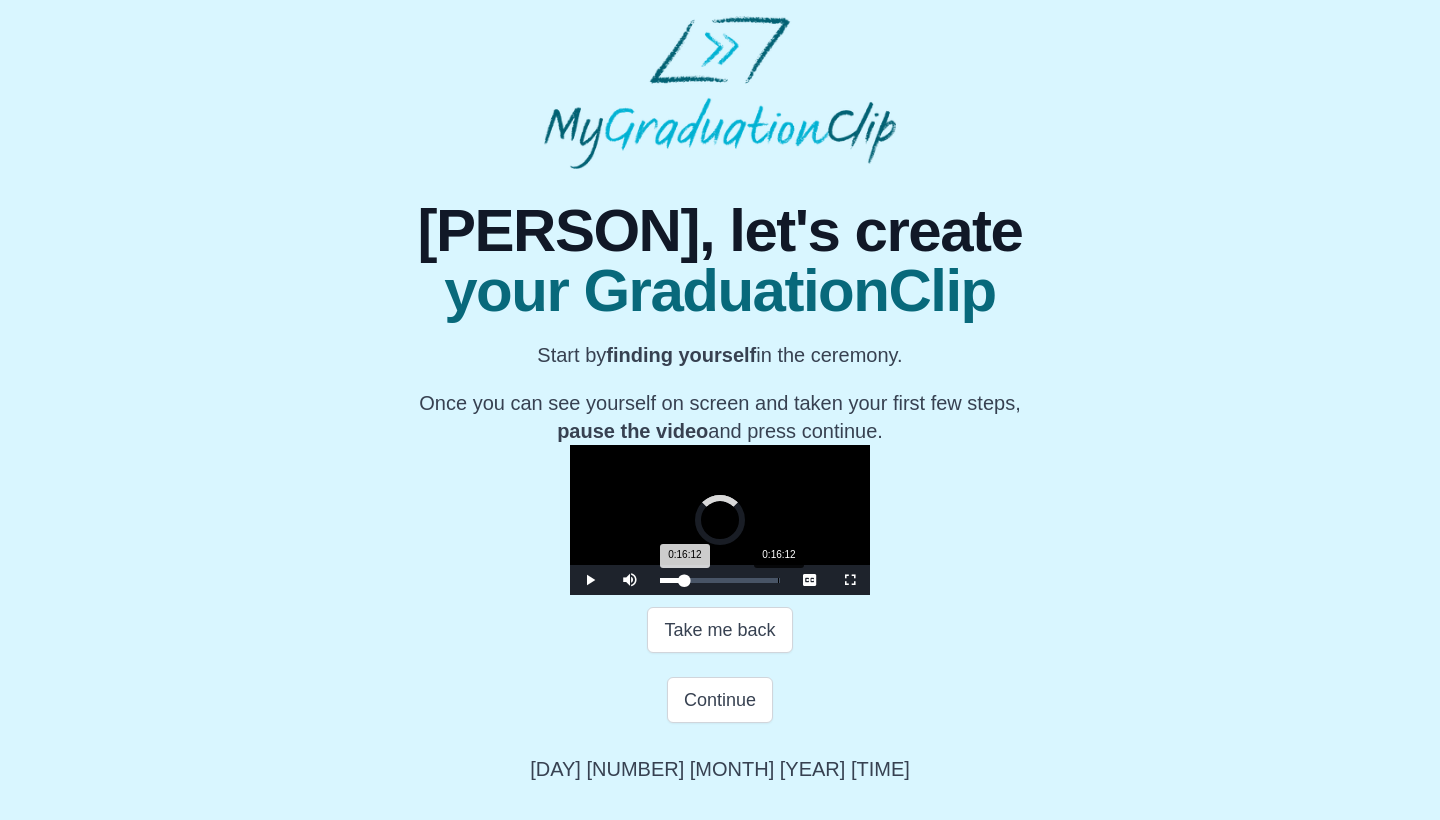 click on "0:16:12 Progress : 0%" at bounding box center [672, 580] 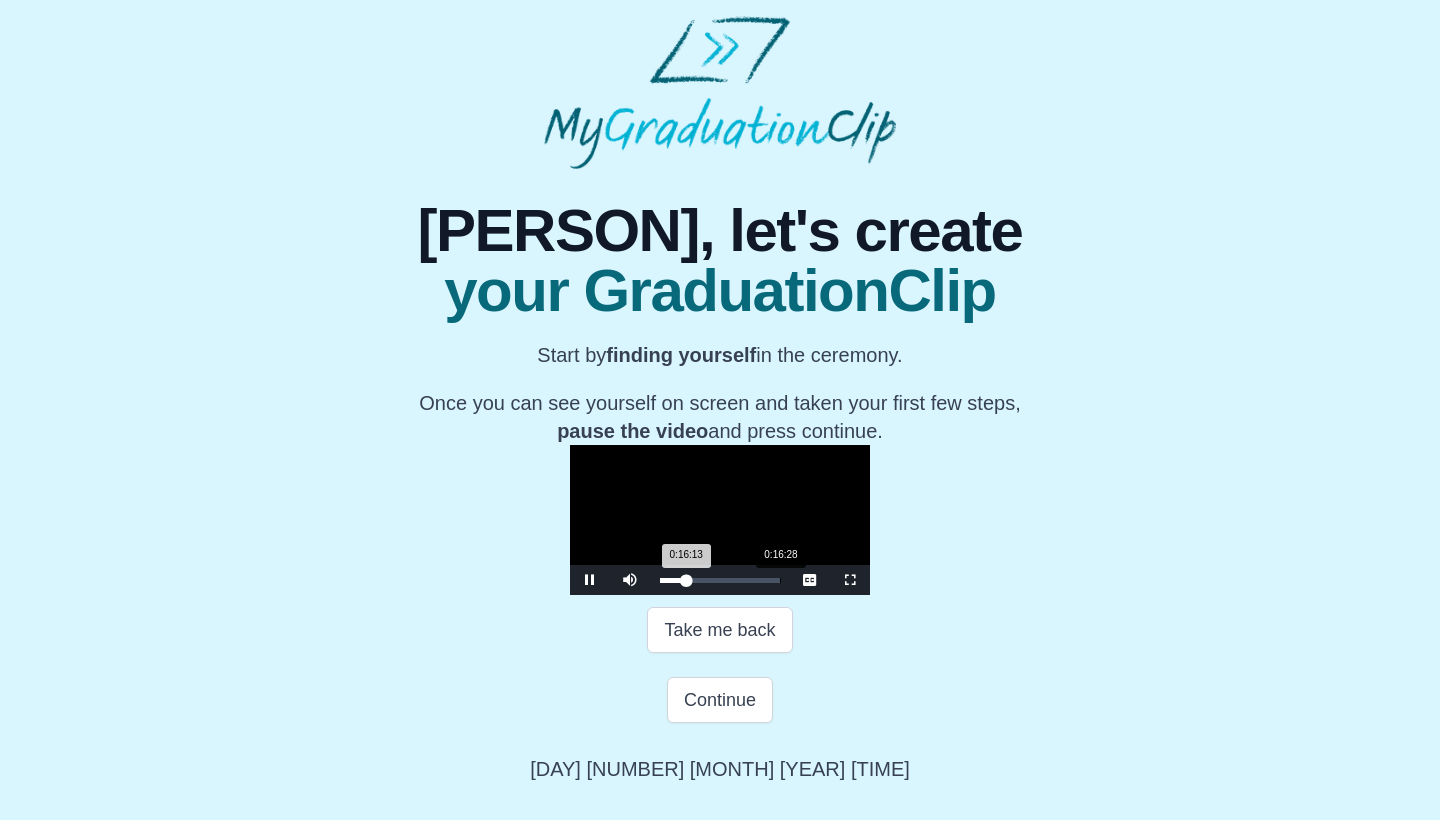 click on "0:16:13 Progress : 0%" at bounding box center (673, 580) 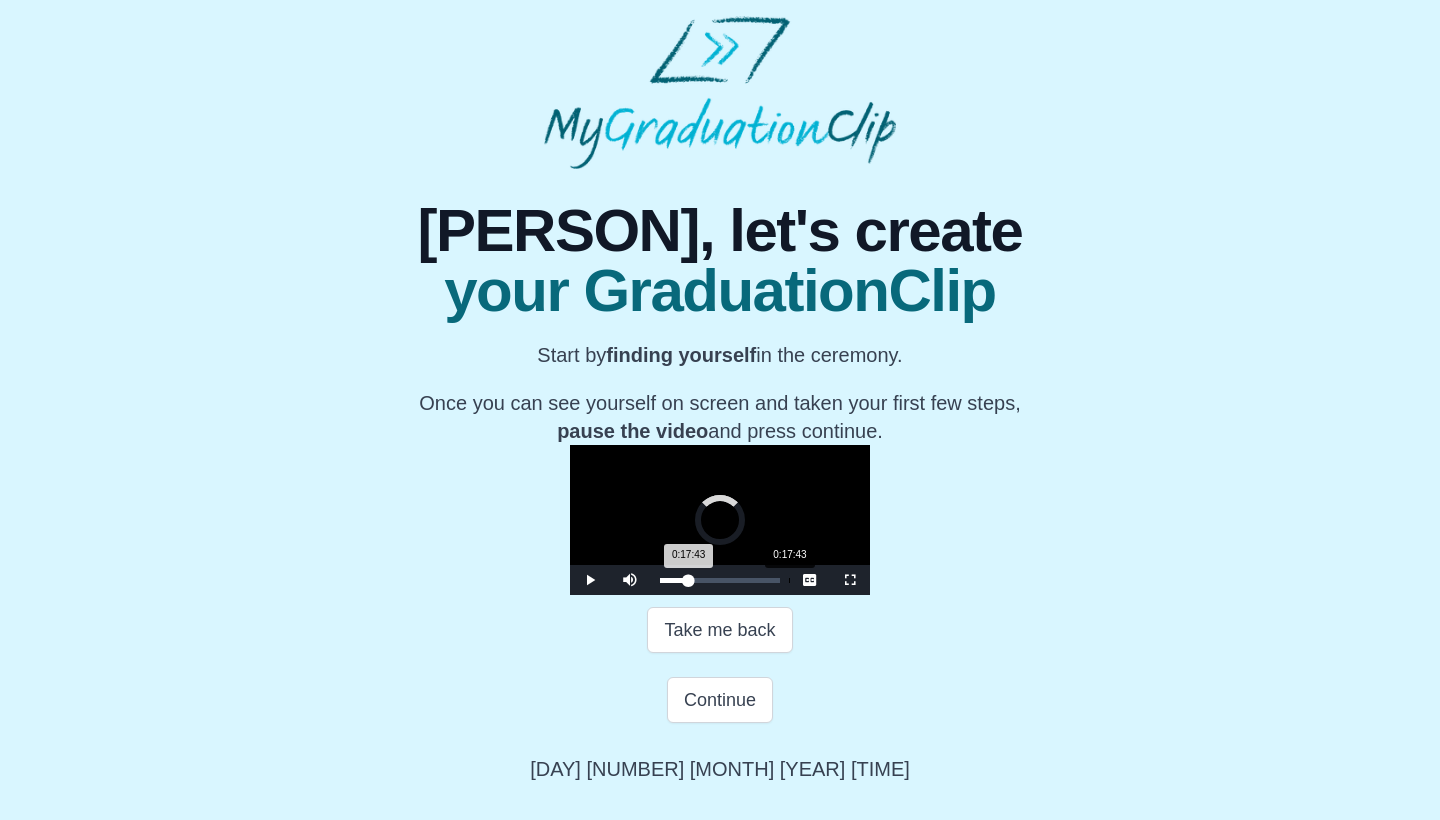click on "Loaded : 0% 0:17:43 0:17:43 Progress : 0%" at bounding box center (720, 580) 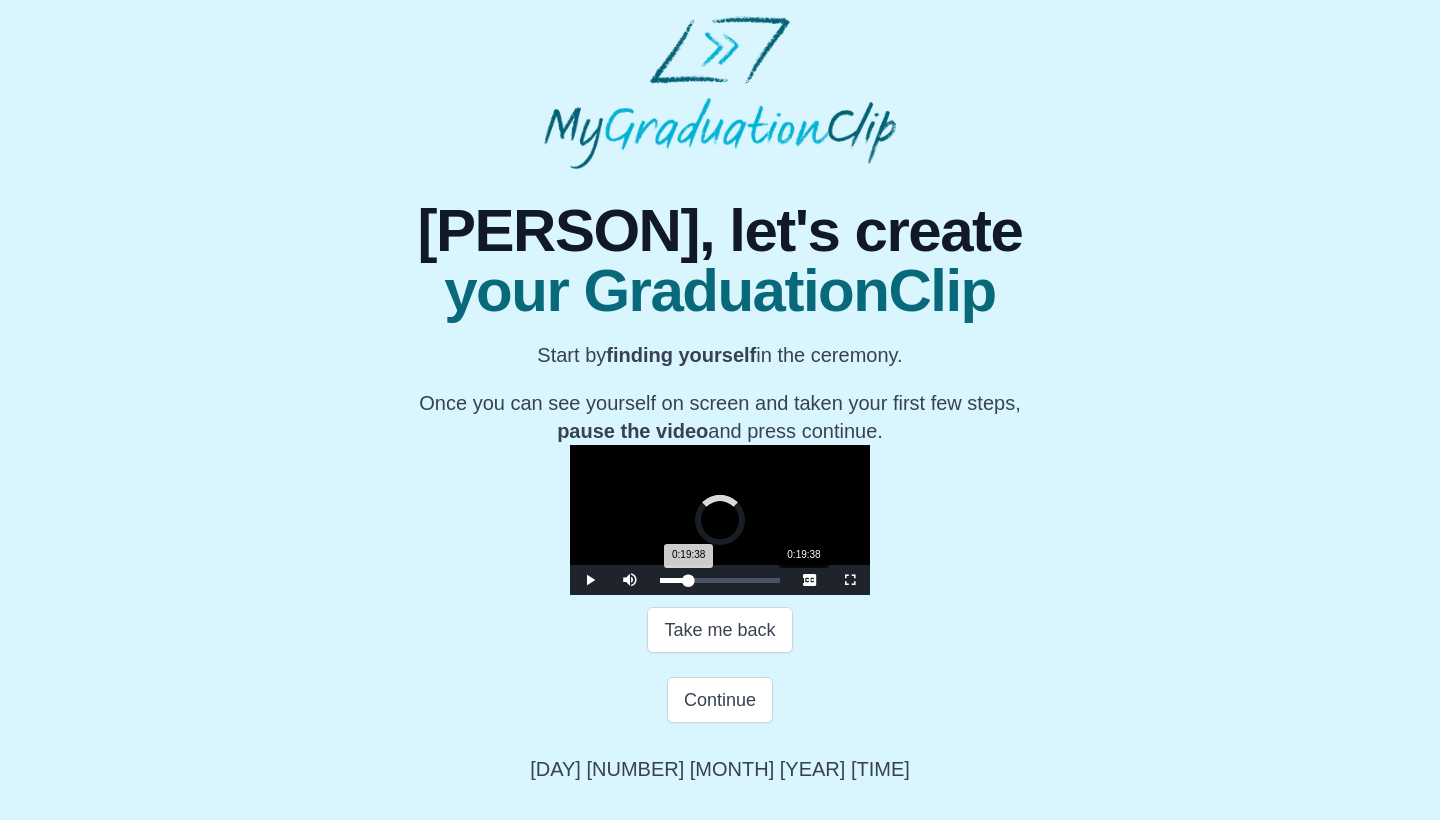 click on "0:19:38" at bounding box center [803, 580] 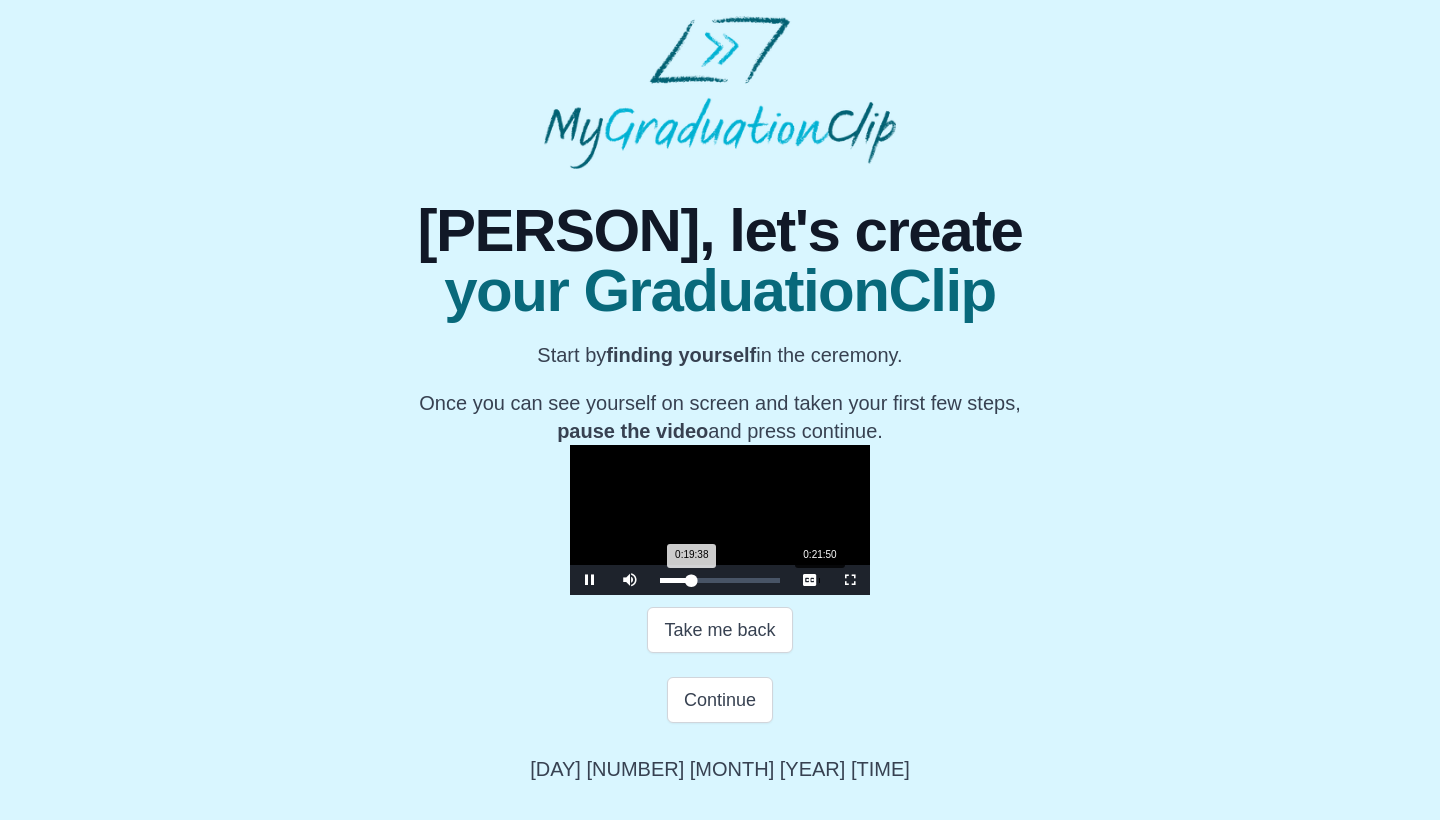 click on "Loaded : 0% 0:21:50 0:19:38 Progress : 0%" at bounding box center (720, 580) 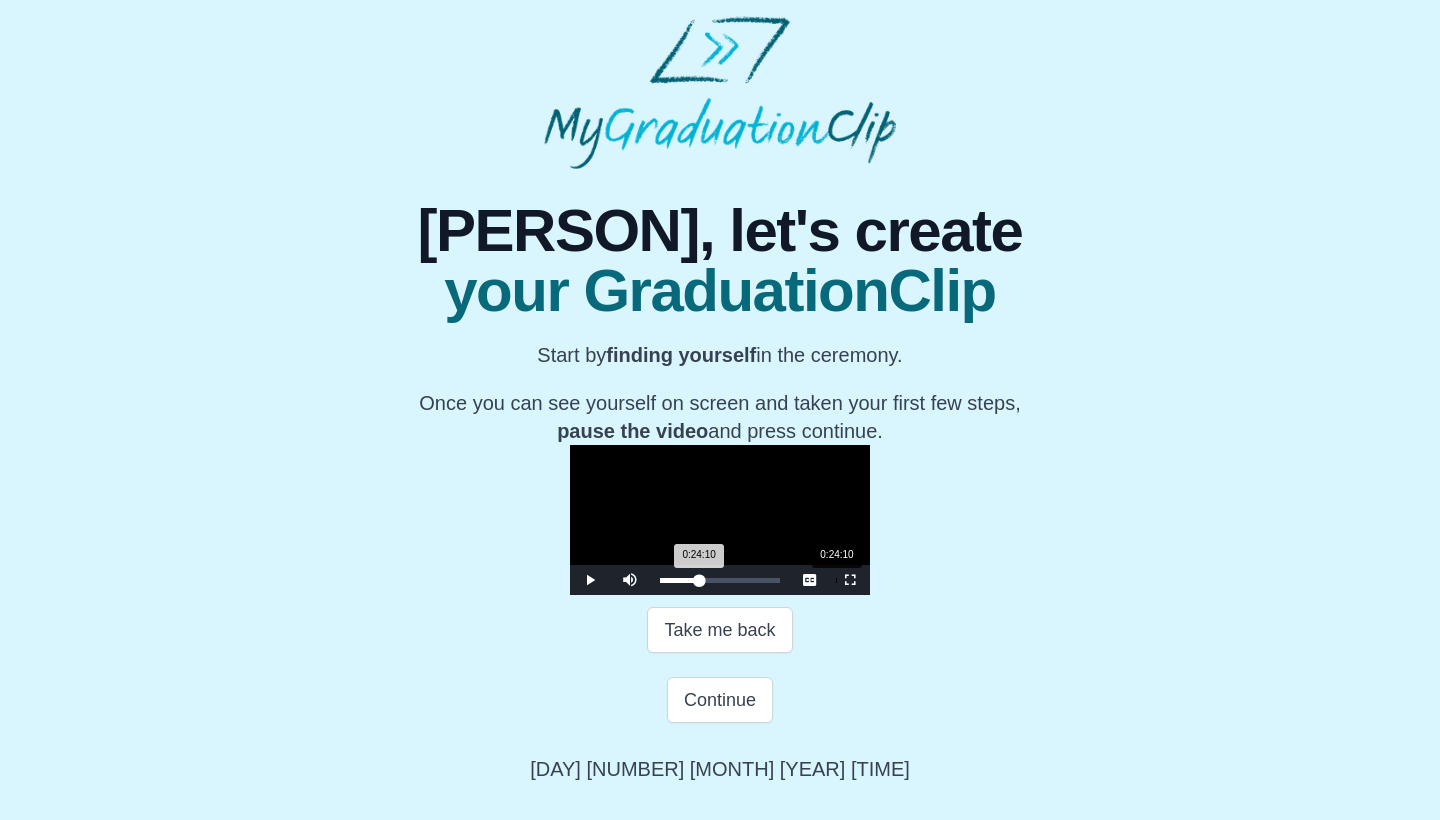 click on "Loaded : 0% 0:24:10 0:24:10 Progress : 0%" at bounding box center [720, 580] 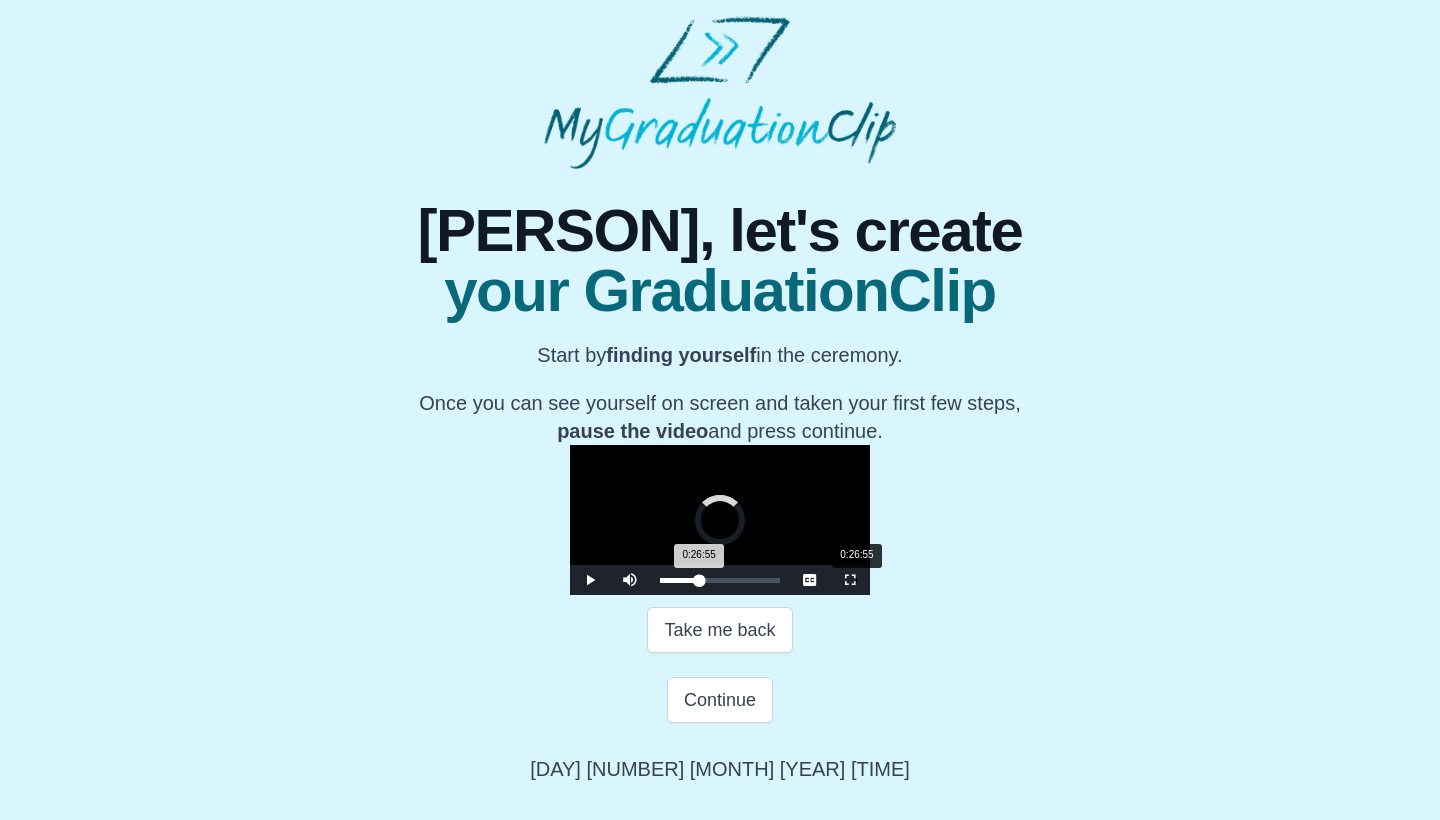 click on "Loaded : 0% 0:26:55 0:26:55 Progress : 0%" at bounding box center (720, 580) 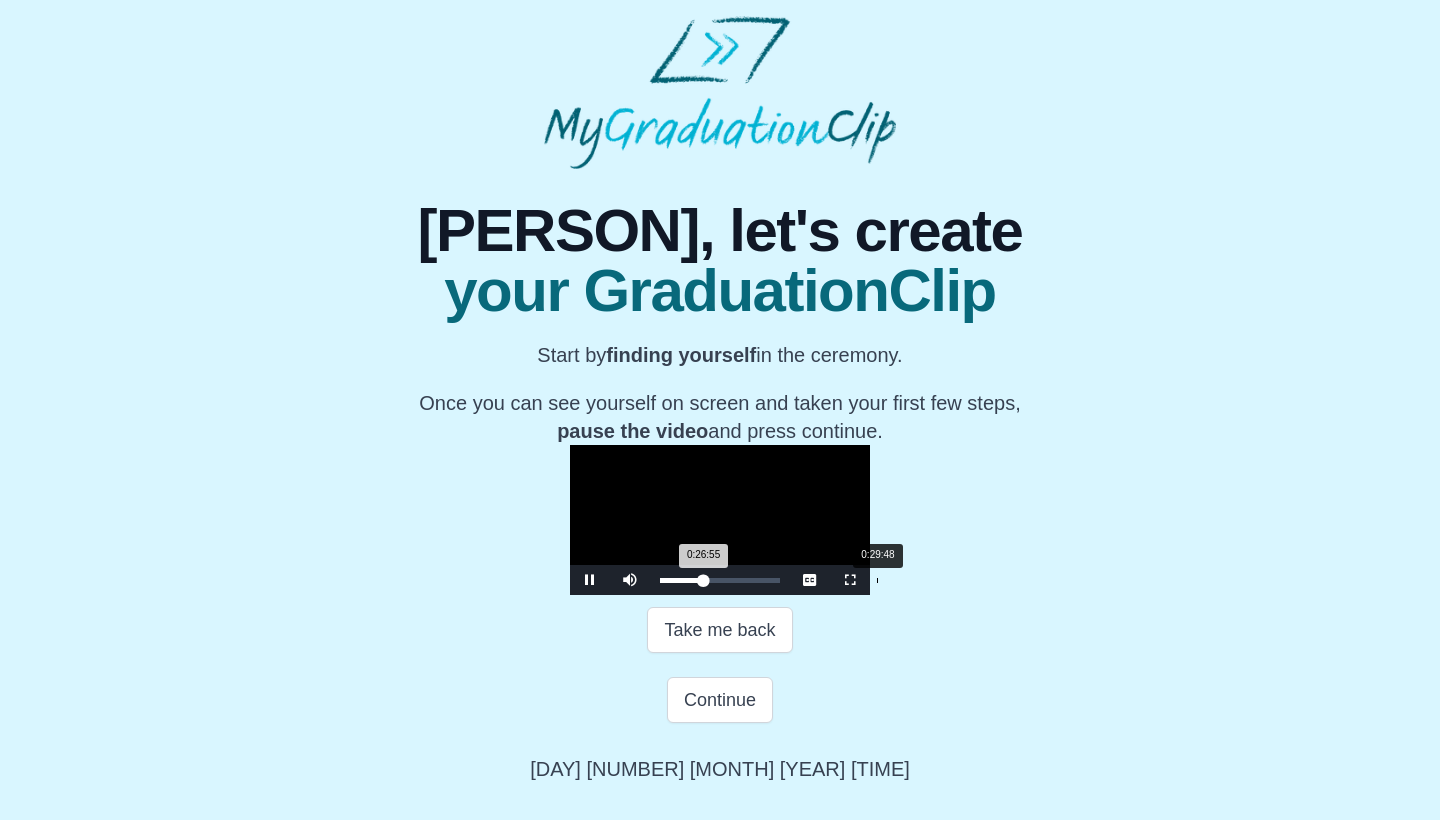 click on "0:29:48" at bounding box center (877, 580) 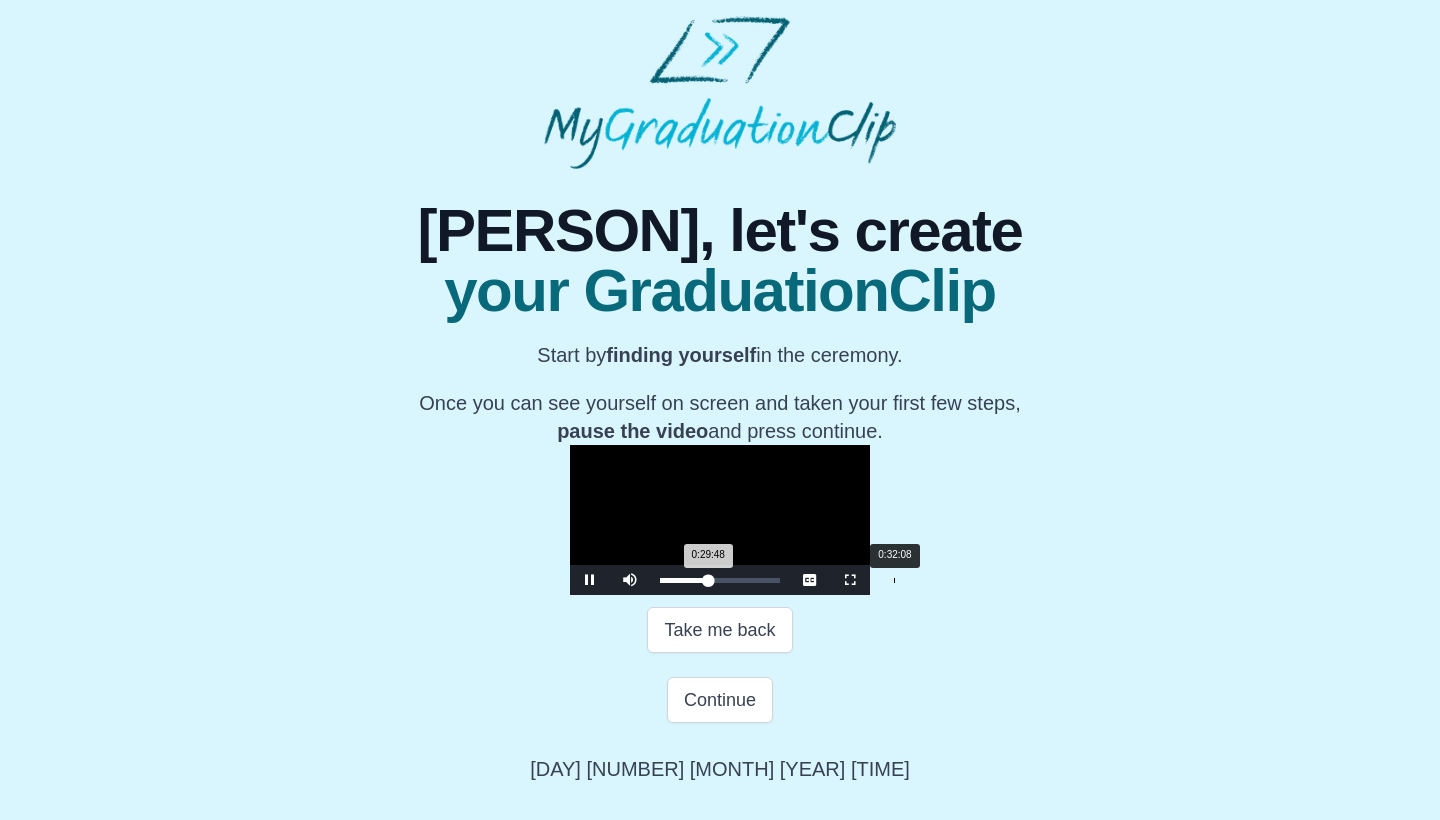 click on "Loaded : 0% 0:32:08 0:29:48 Progress : 0%" at bounding box center [720, 580] 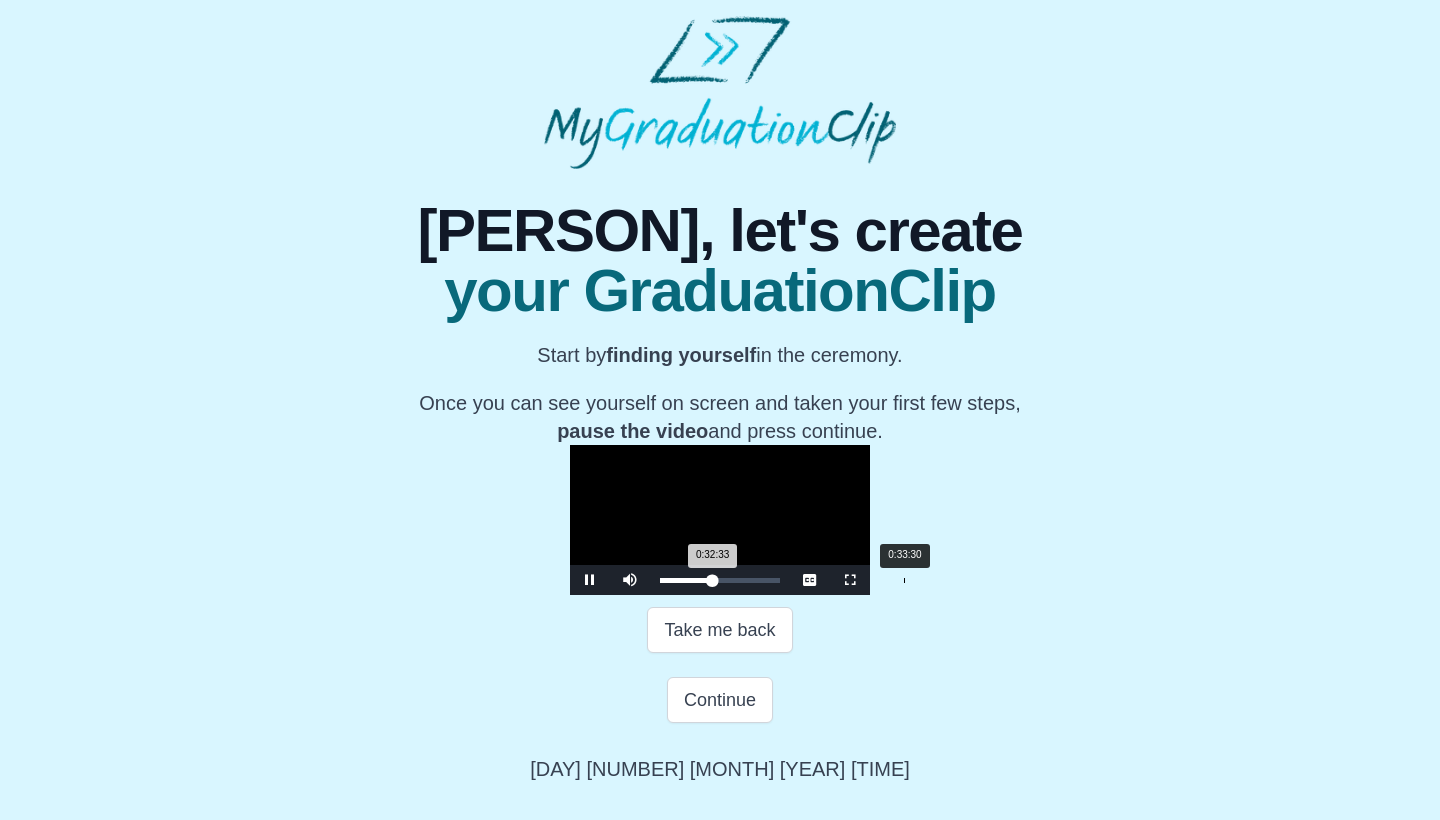 click on "0:33:30" at bounding box center [904, 580] 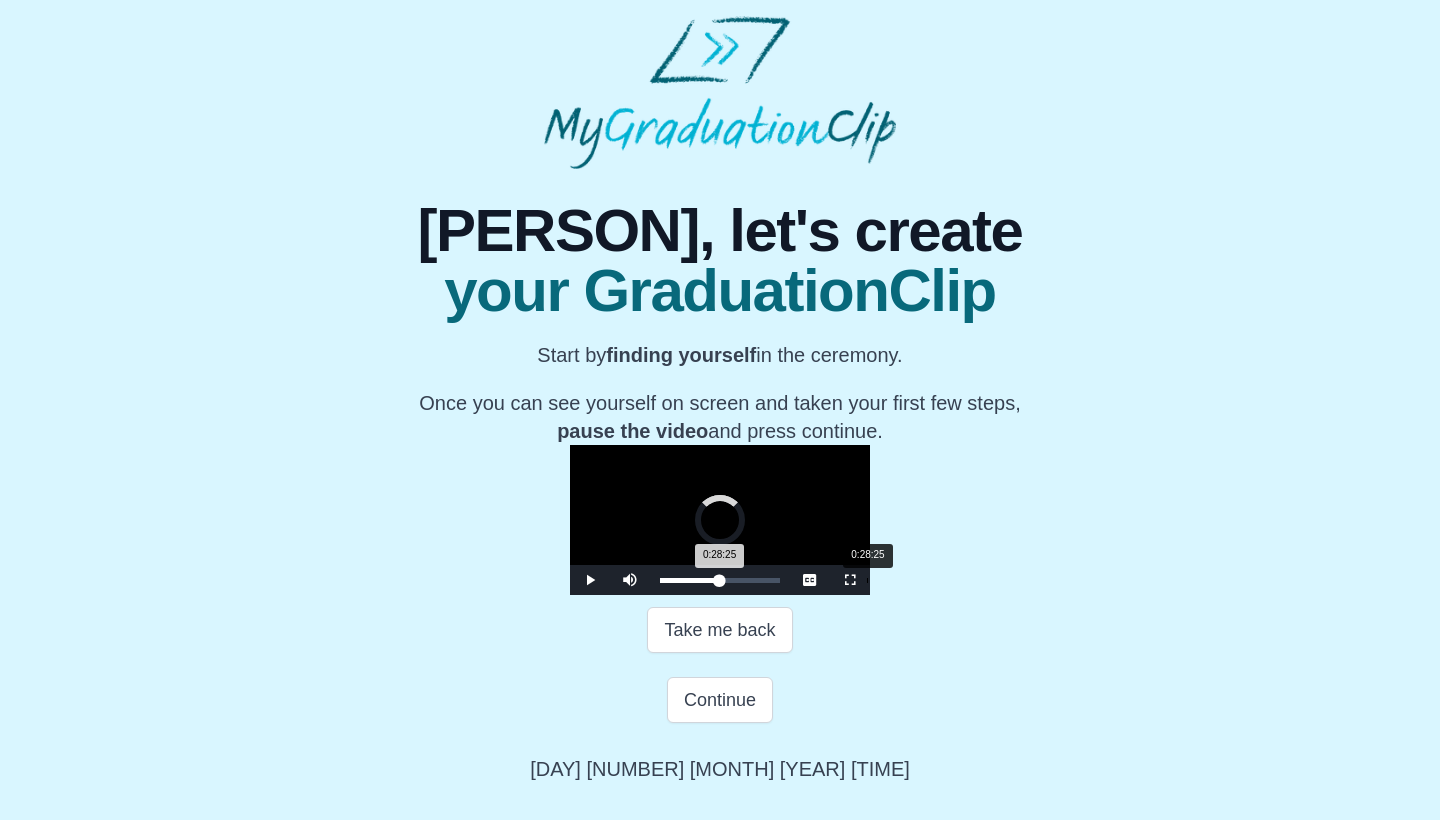 click on "0:28:25" at bounding box center (867, 580) 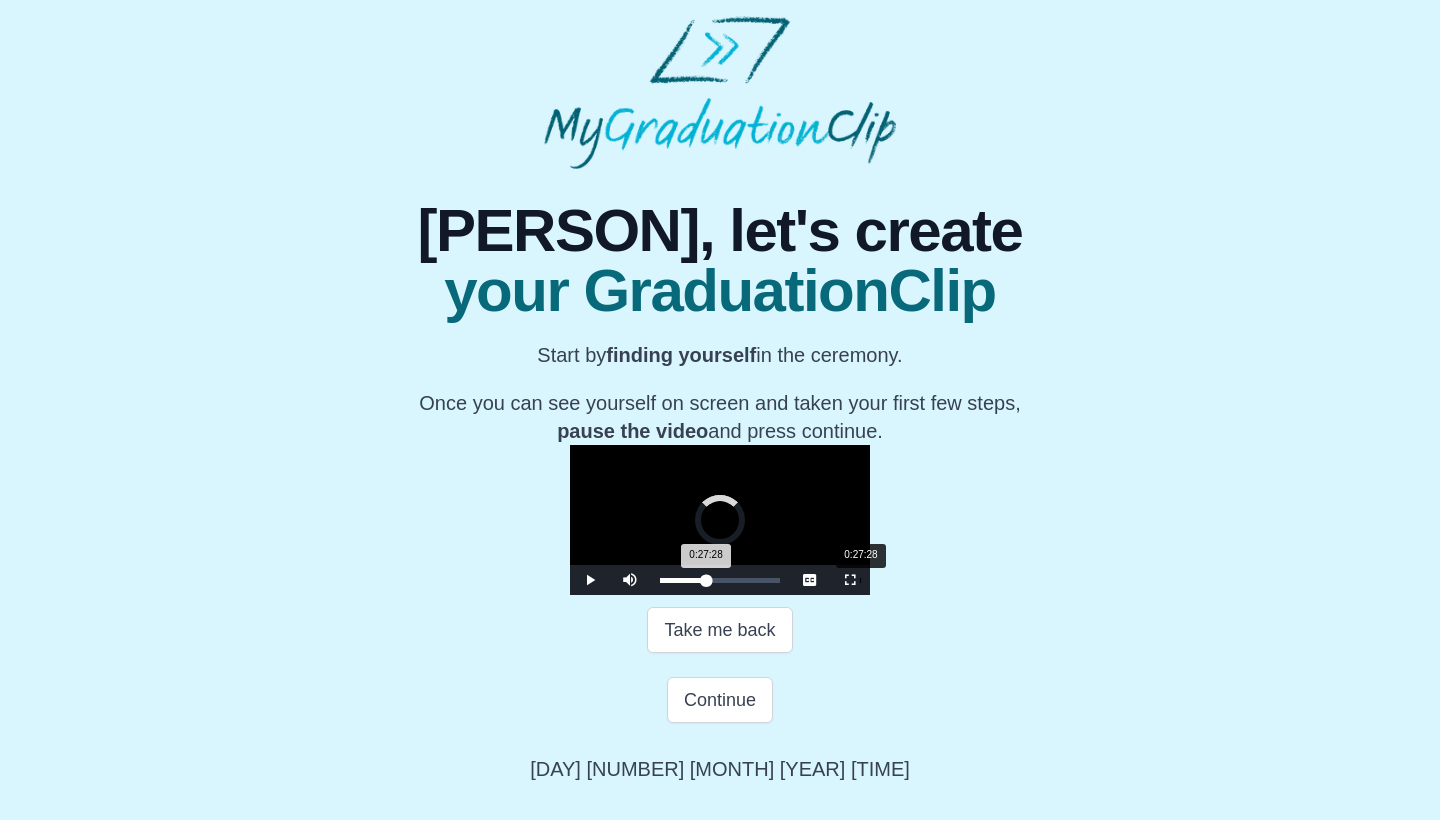 click on "0:27:28 Progress : 0%" at bounding box center (683, 580) 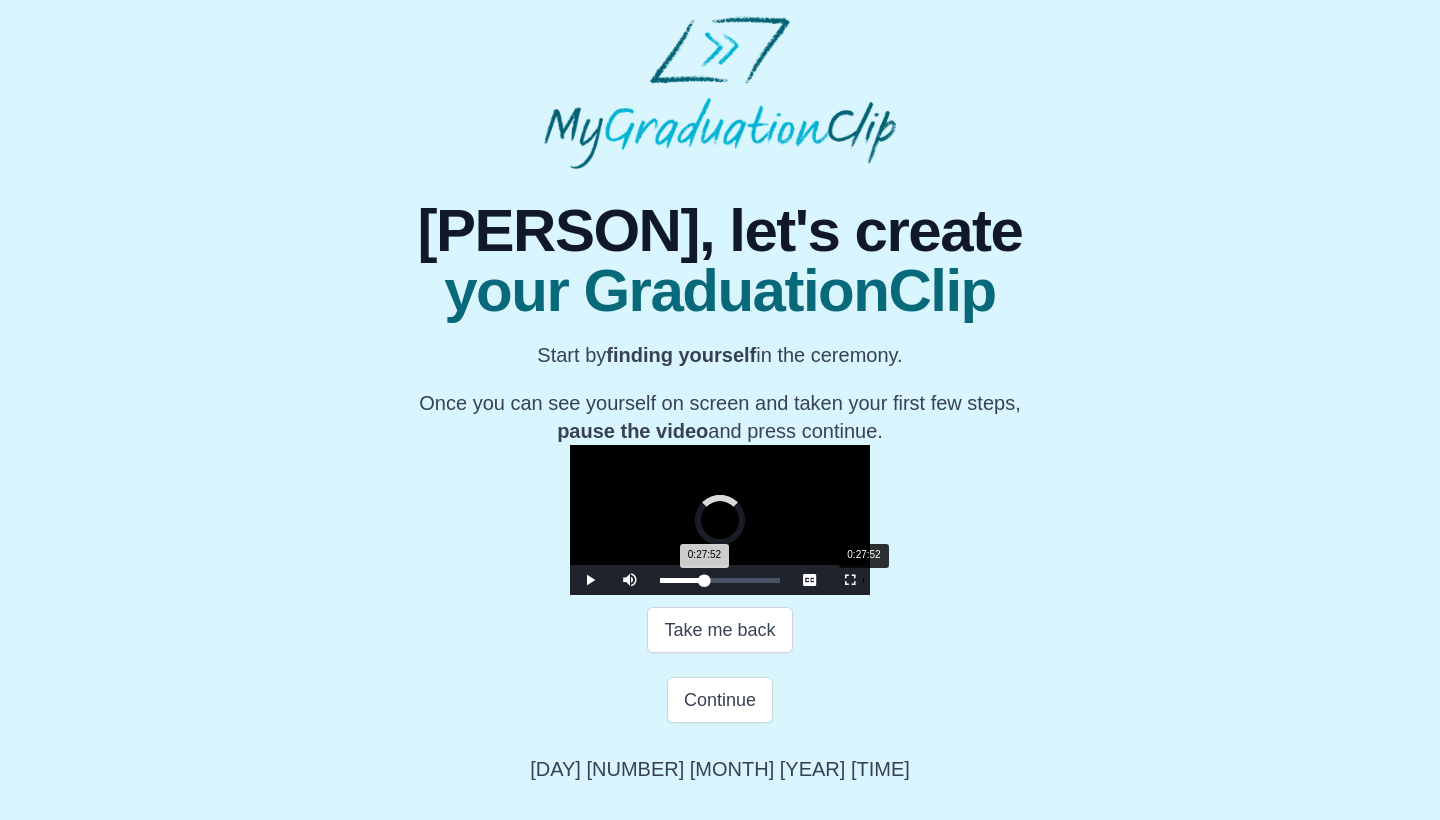 click on "0:27:52 Progress : 0%" at bounding box center (682, 580) 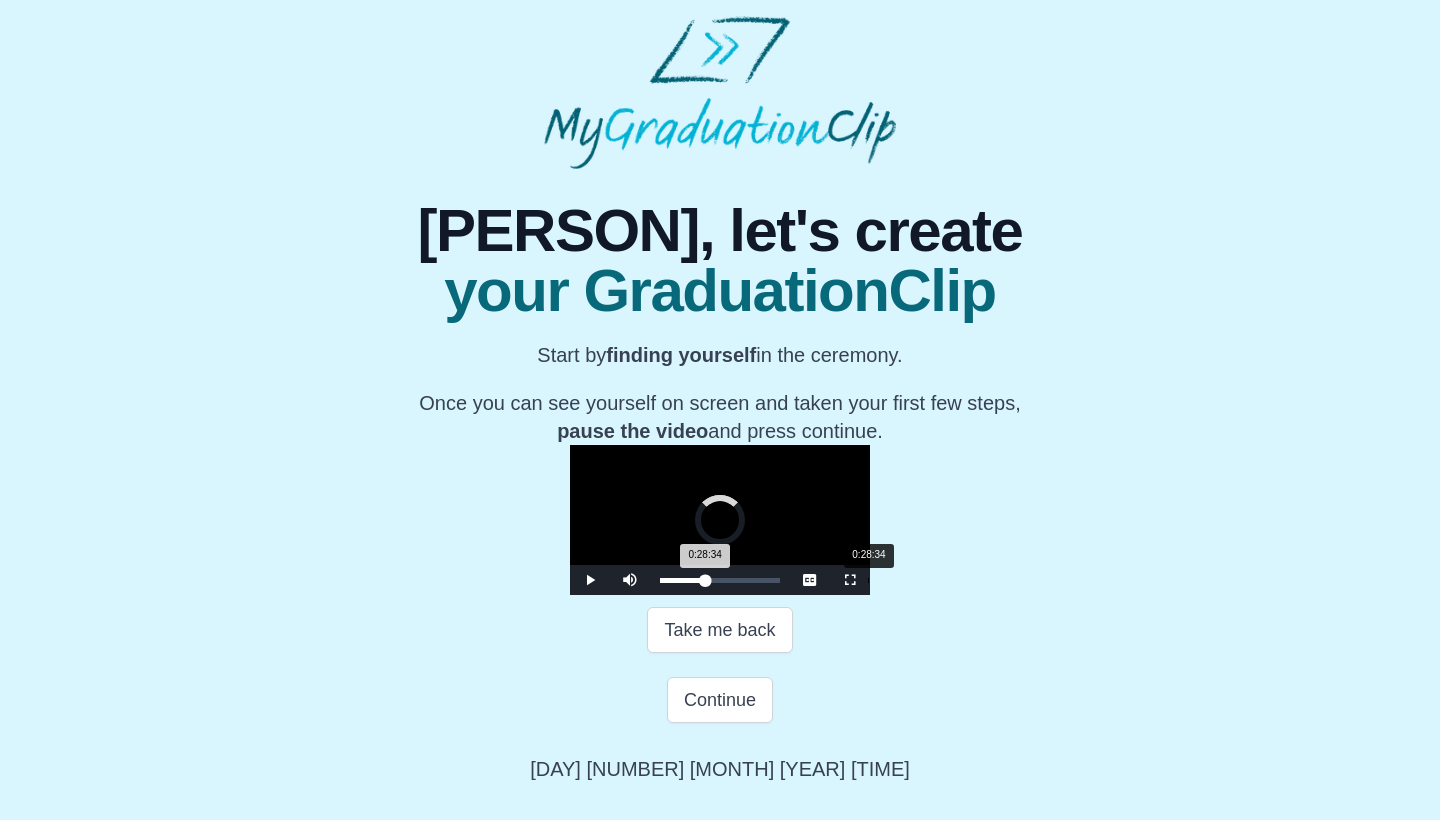 click on "0:28:34 Progress : 0%" at bounding box center (682, 580) 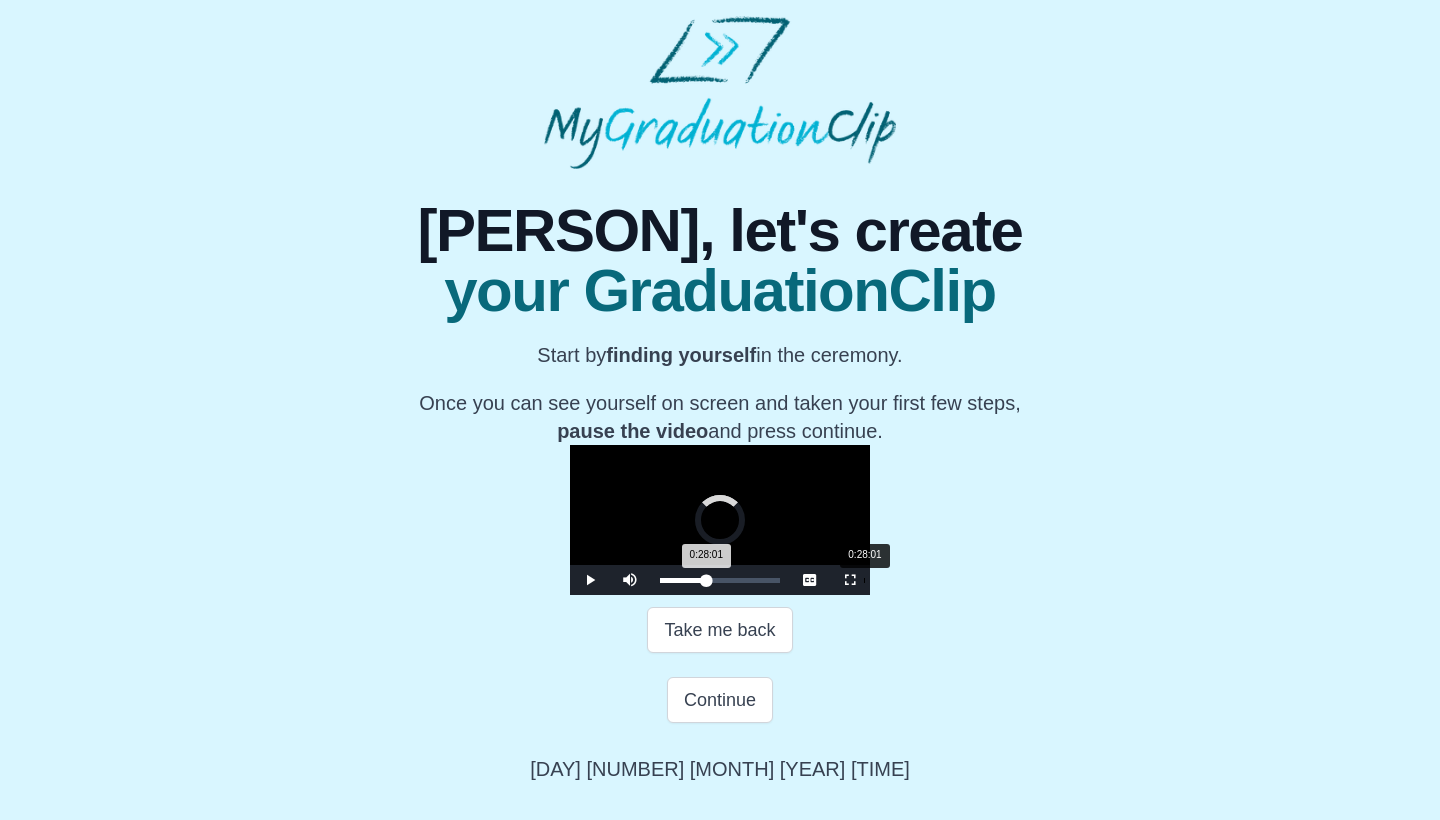 click on "0:28:01 Progress : 0%" at bounding box center (683, 580) 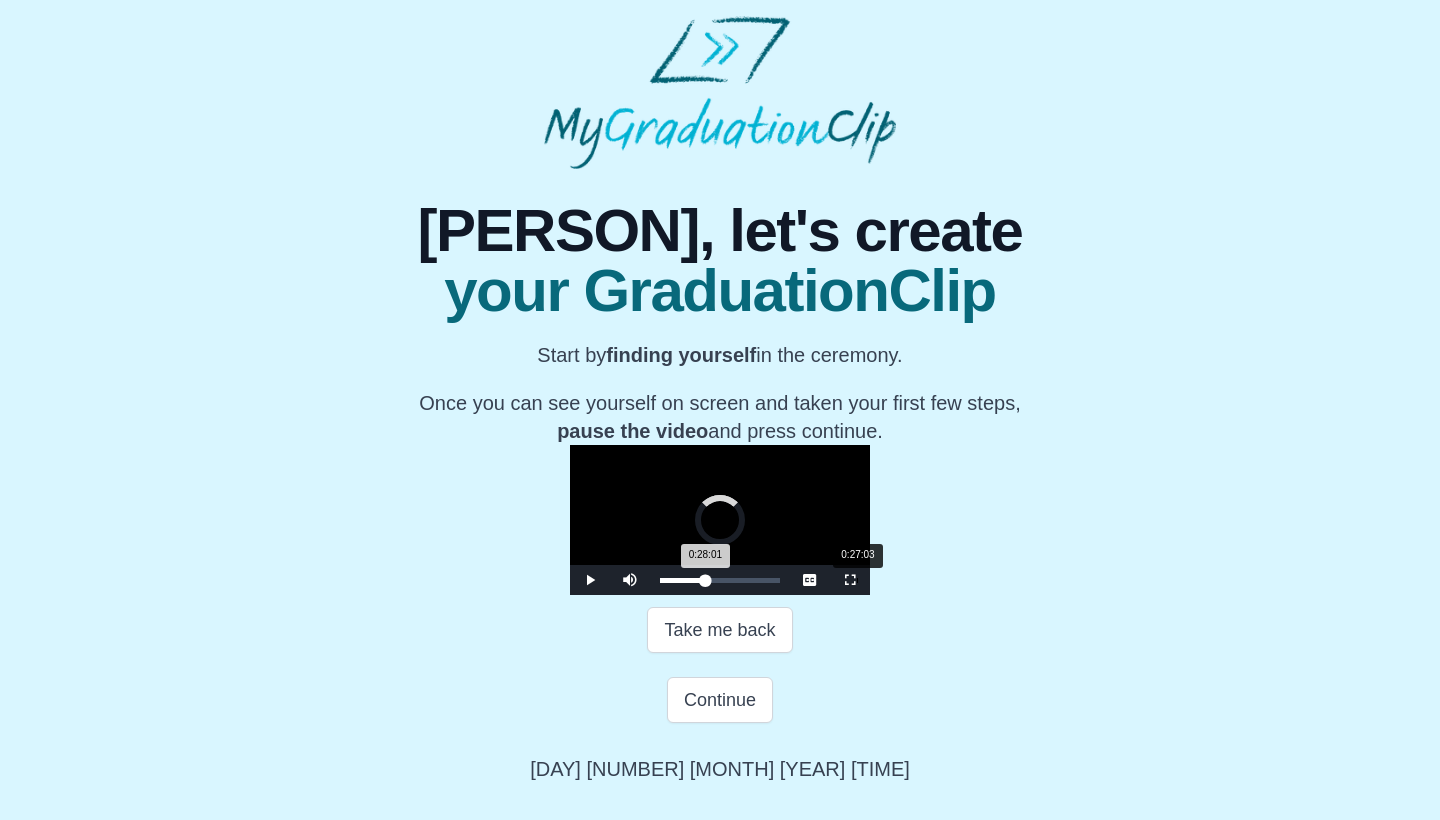 click on "0:28:01 Progress : 0%" at bounding box center [682, 580] 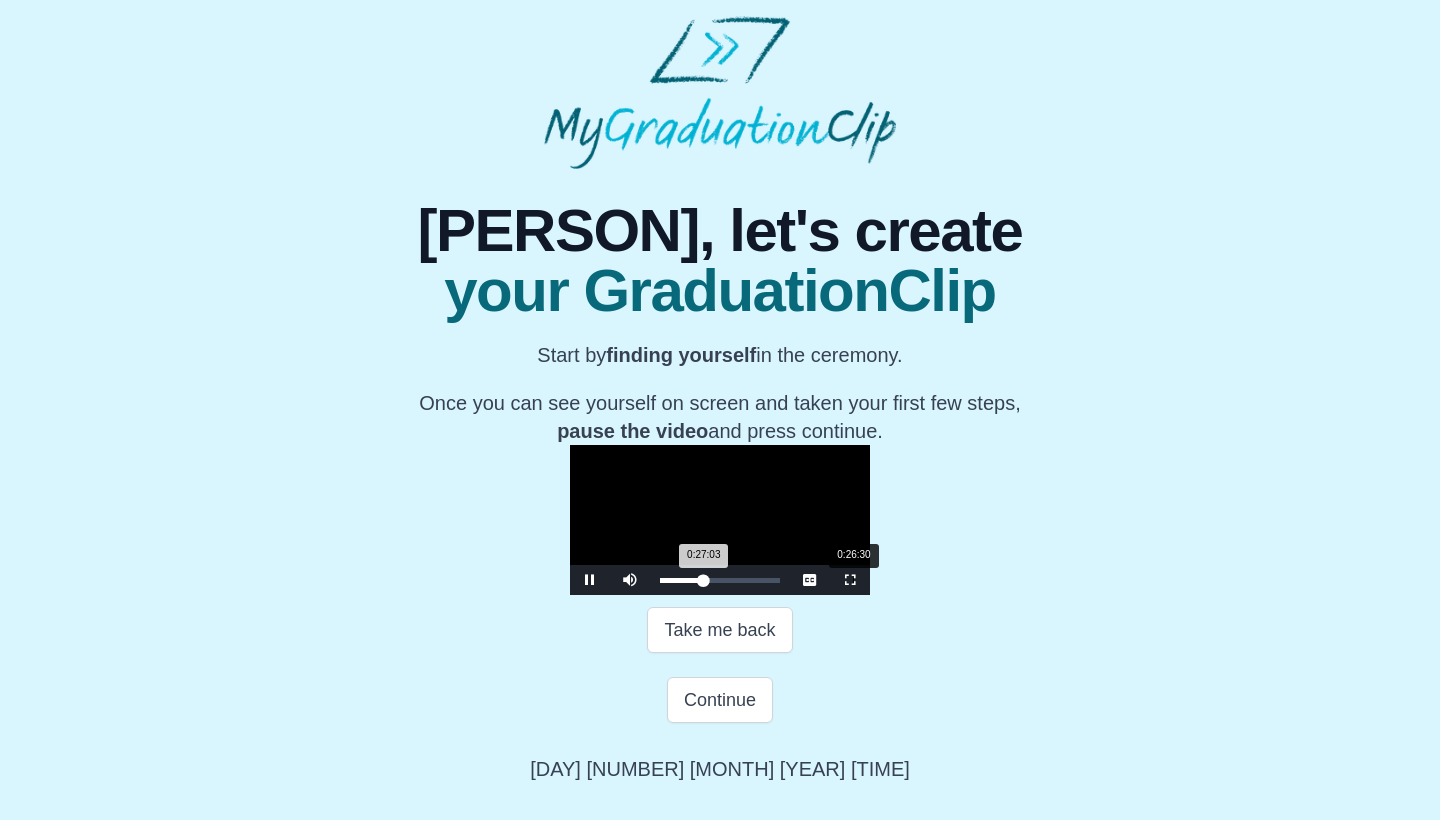 click on "0:27:03 Progress : 0%" at bounding box center (682, 580) 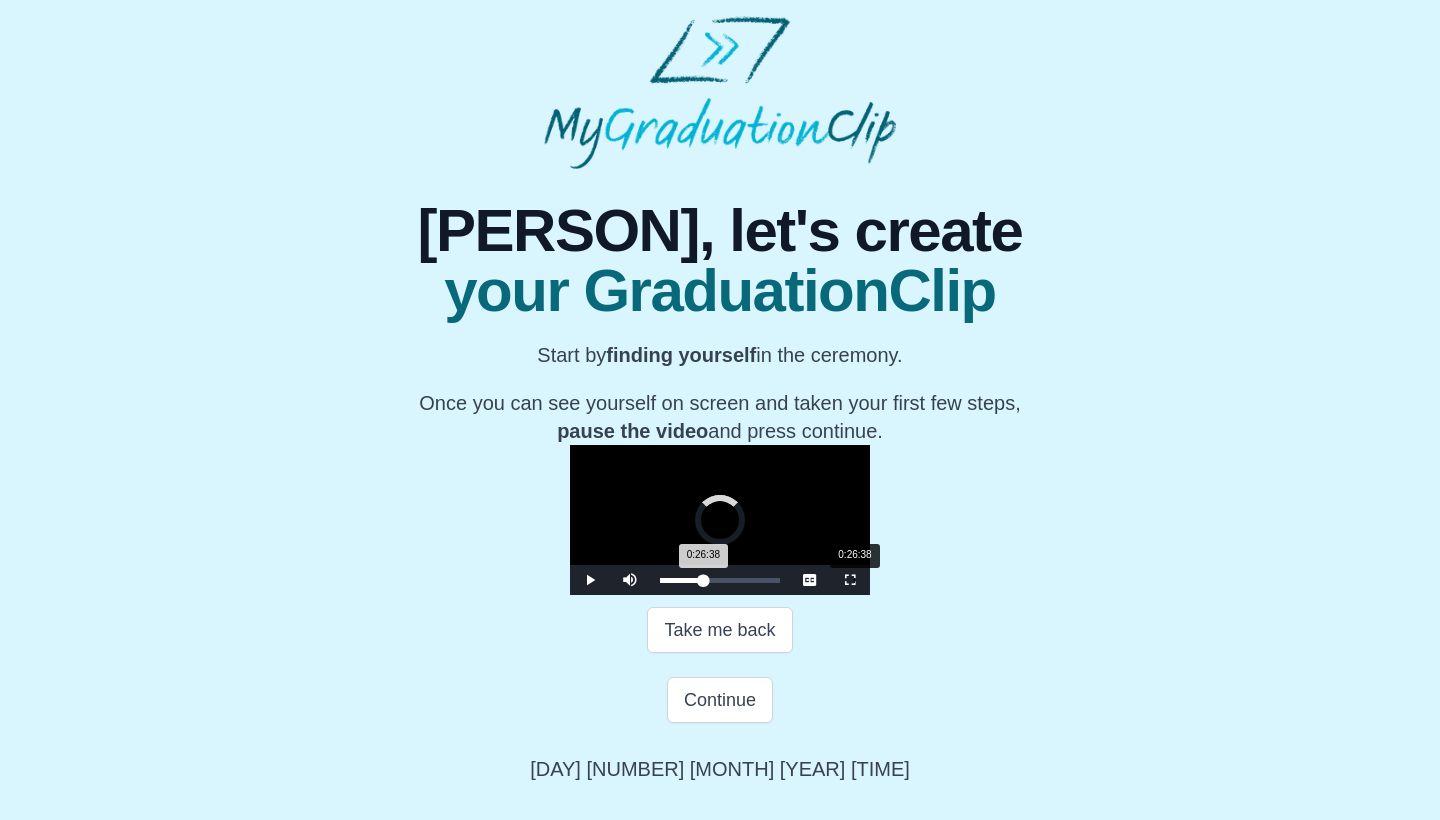 click on "0:26:38 Progress : 0%" at bounding box center [681, 580] 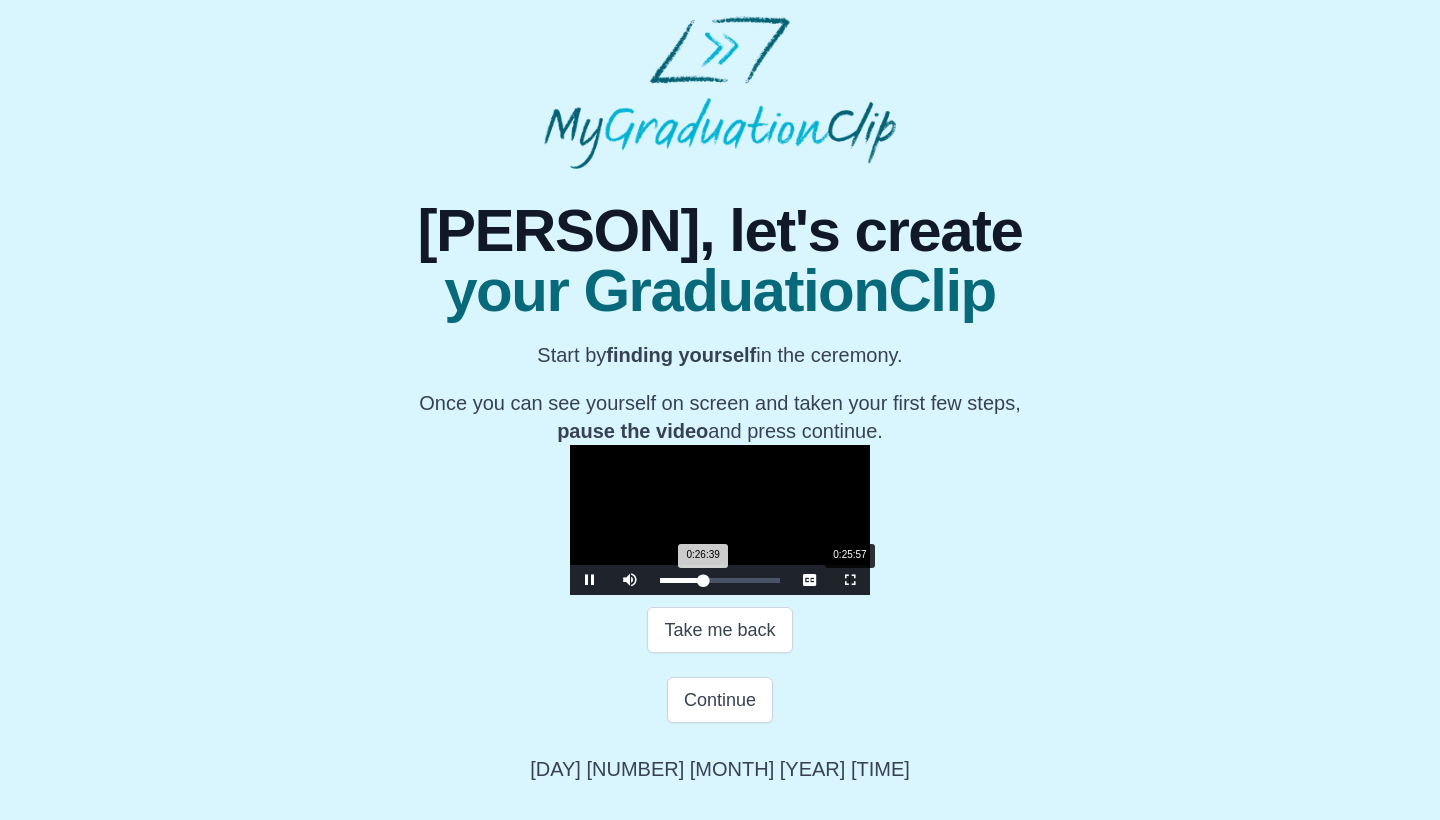 click on "0:26:39 Progress : 0%" at bounding box center (681, 580) 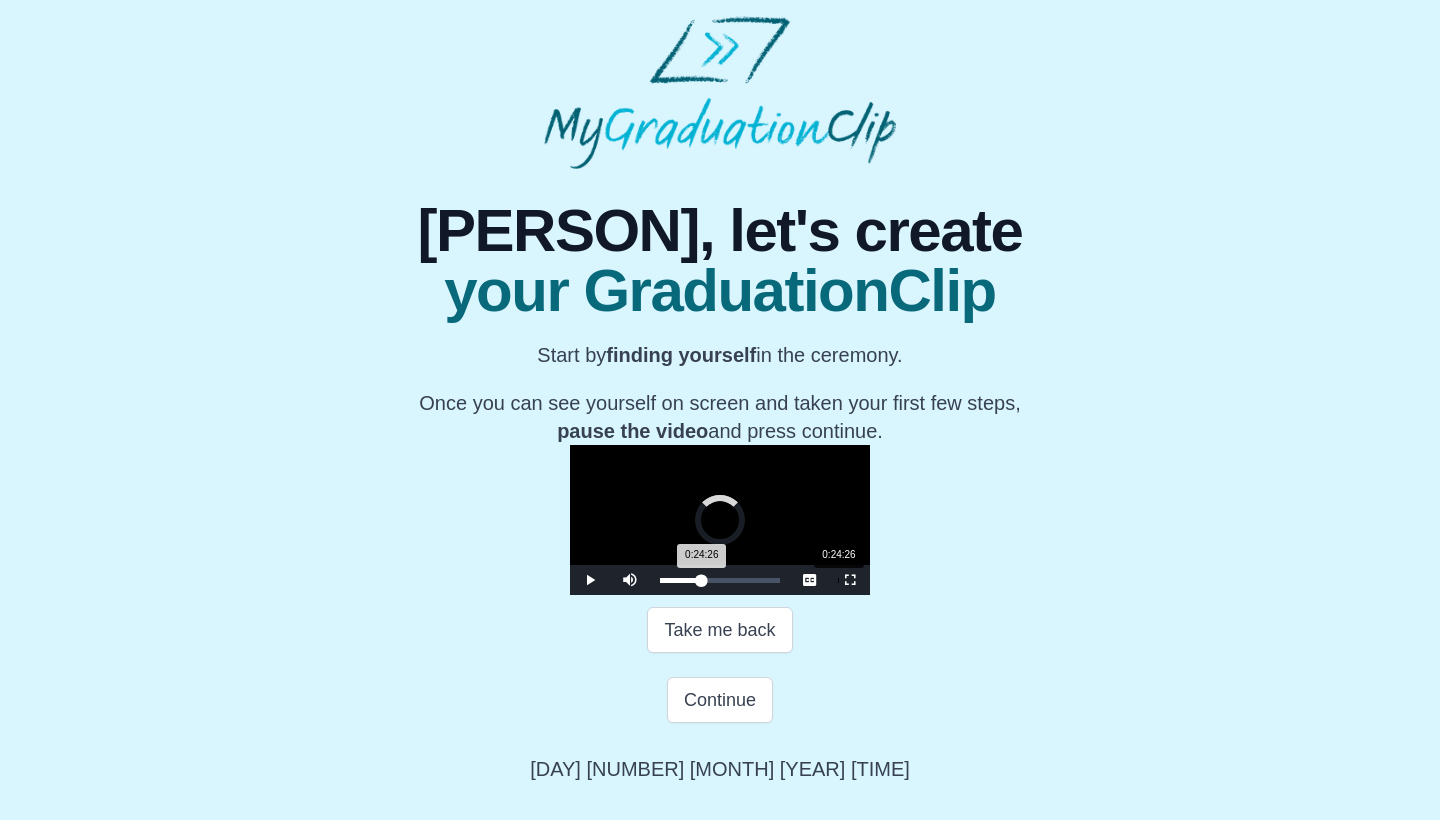 click on "Loaded : 0% 0:24:26 0:24:26 Progress : 0%" at bounding box center [720, 580] 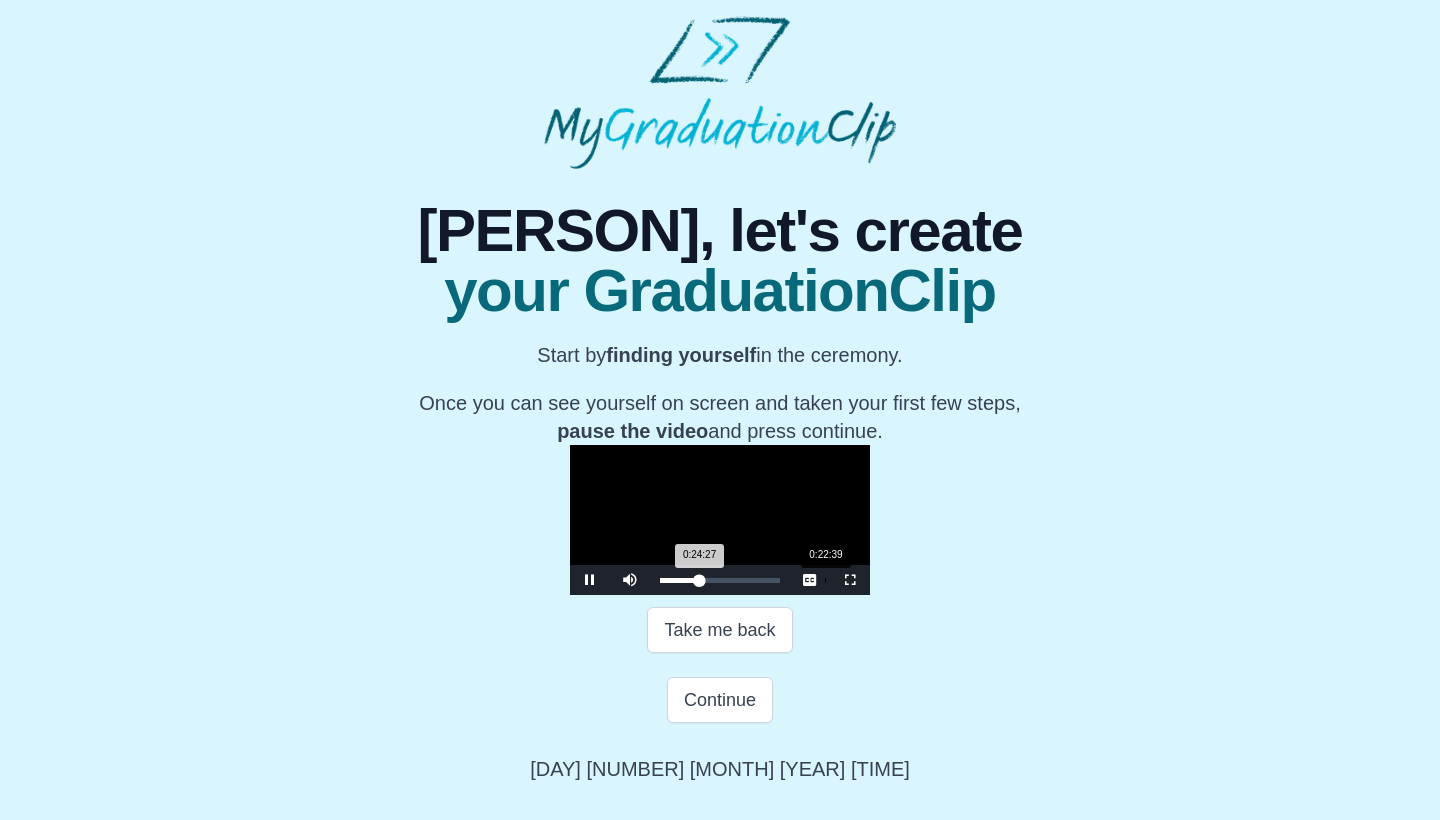 click on "Loaded : 0% 0:22:39 0:24:27 Progress : 0%" at bounding box center (720, 580) 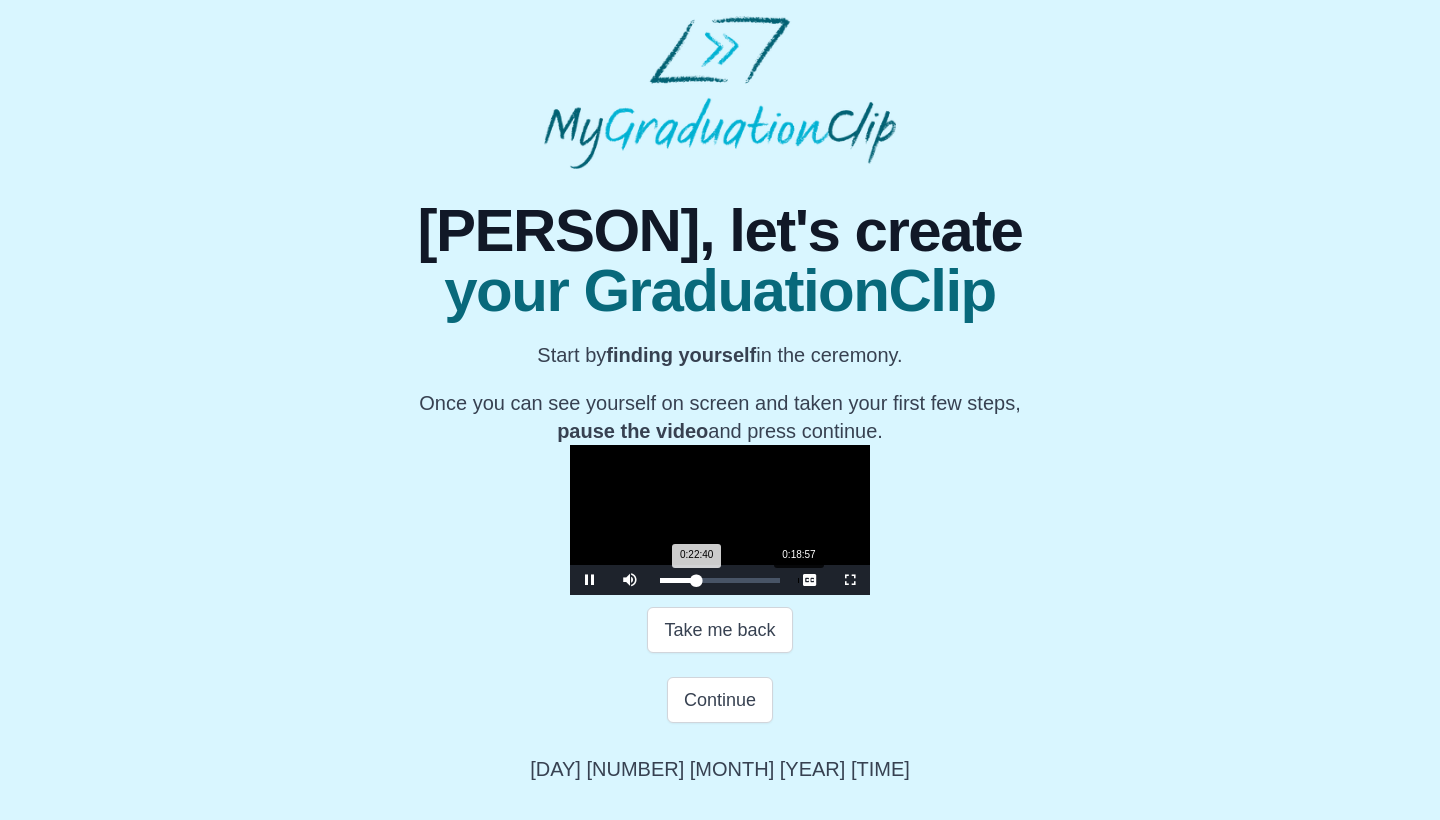 click on "Loaded : 0% 0:18:57 0:22:40 Progress : 0%" at bounding box center [720, 580] 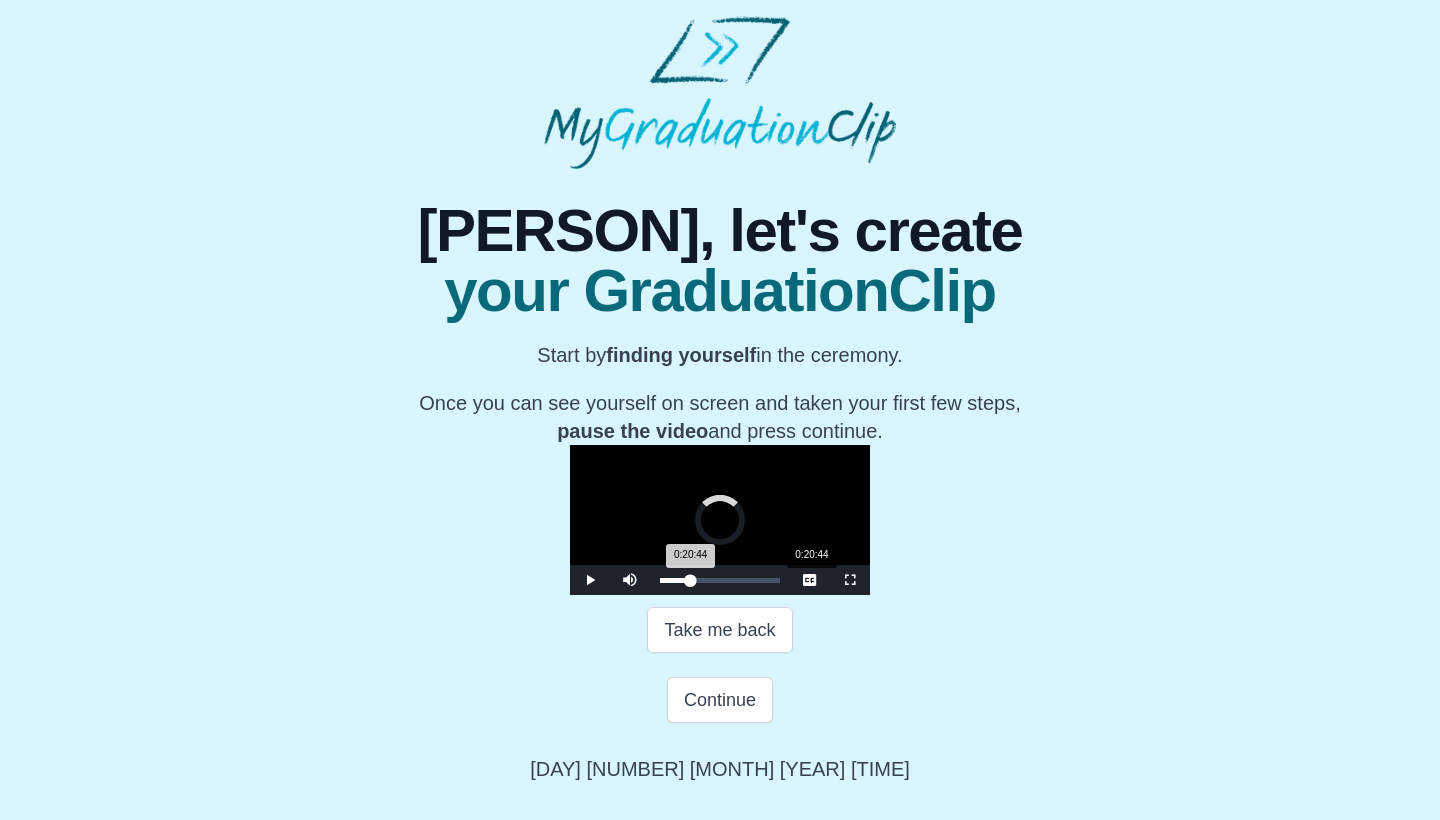 click on "Loaded : 0% 0:20:44 0:20:44 Progress : 0%" at bounding box center [720, 580] 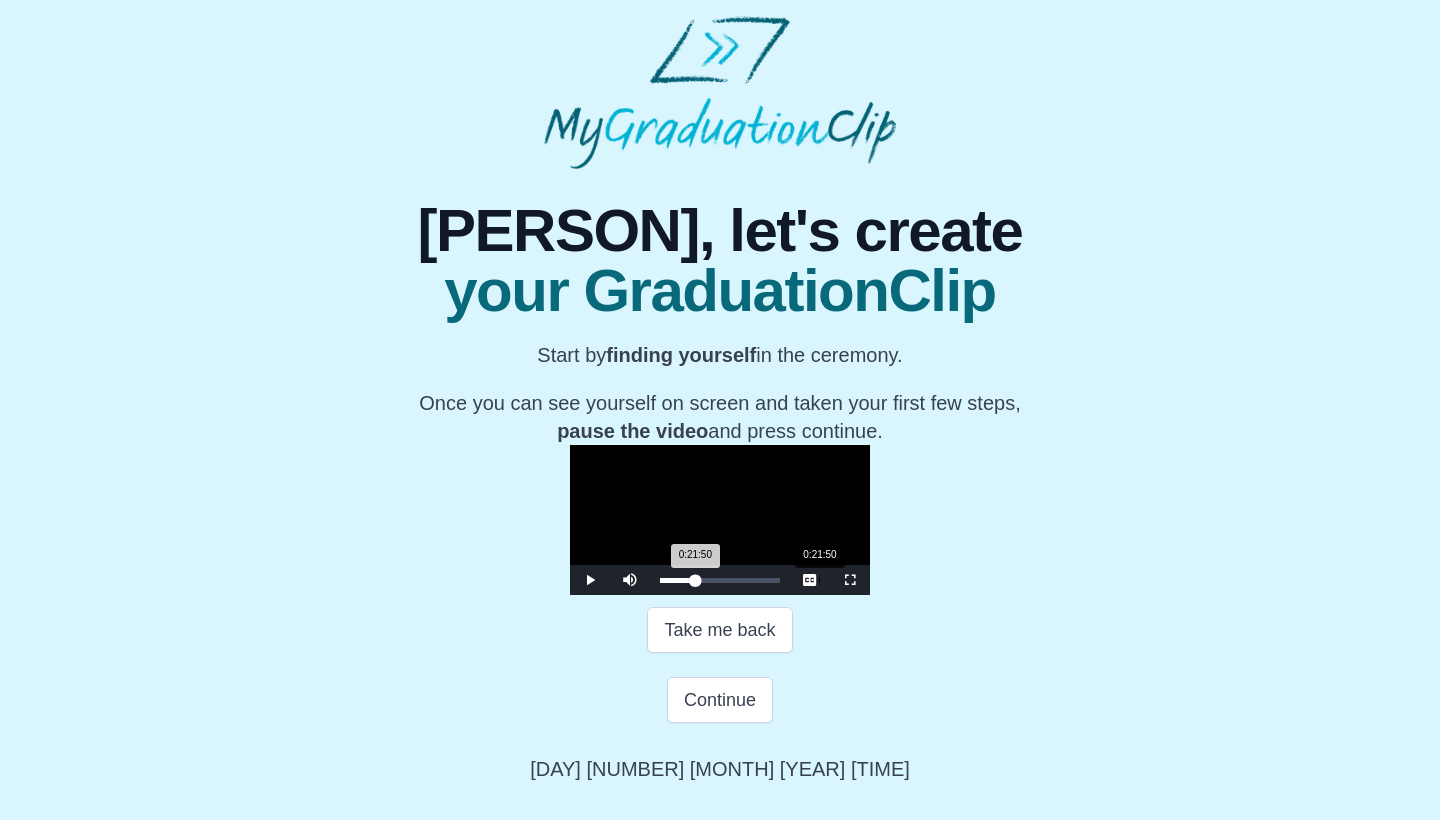 click on "Loaded : 0% 0:21:50 0:21:50 Progress : 0%" at bounding box center (720, 580) 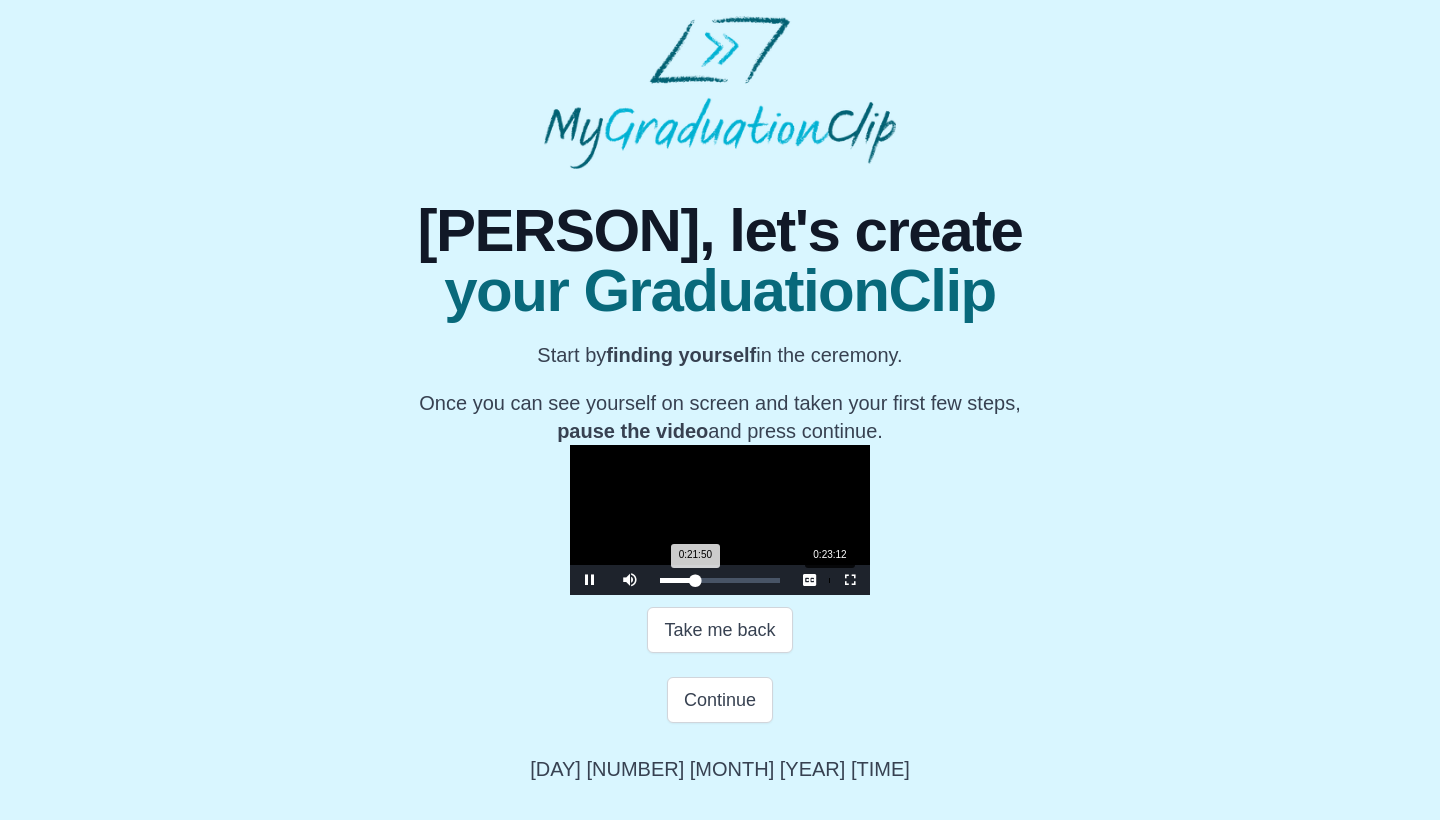 click on "Loaded : 0% 0:23:12 0:21:50 Progress : 0%" at bounding box center [720, 580] 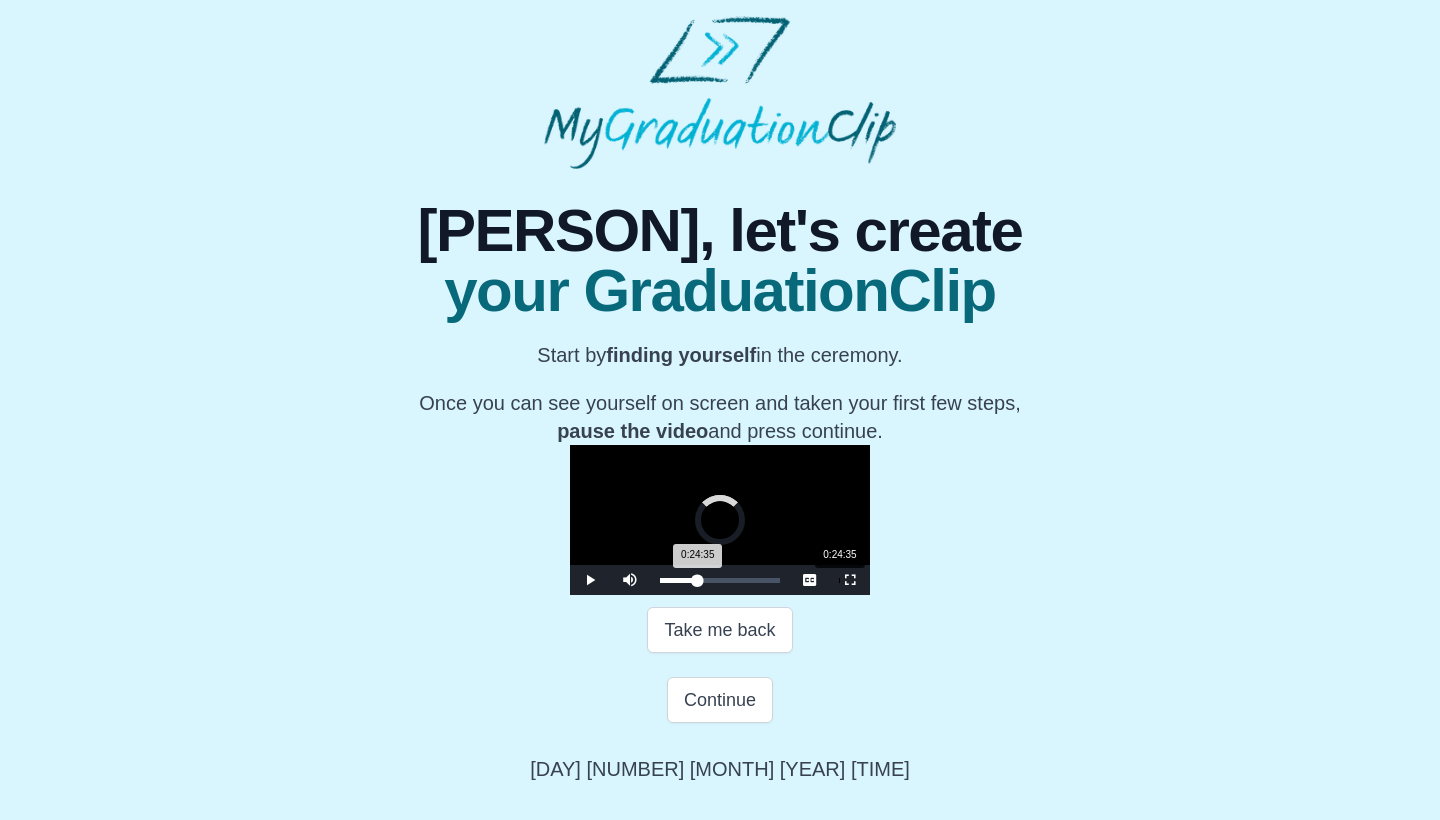 click on "Loaded : 0% 0:24:35 0:24:35 Progress : 0%" at bounding box center [720, 580] 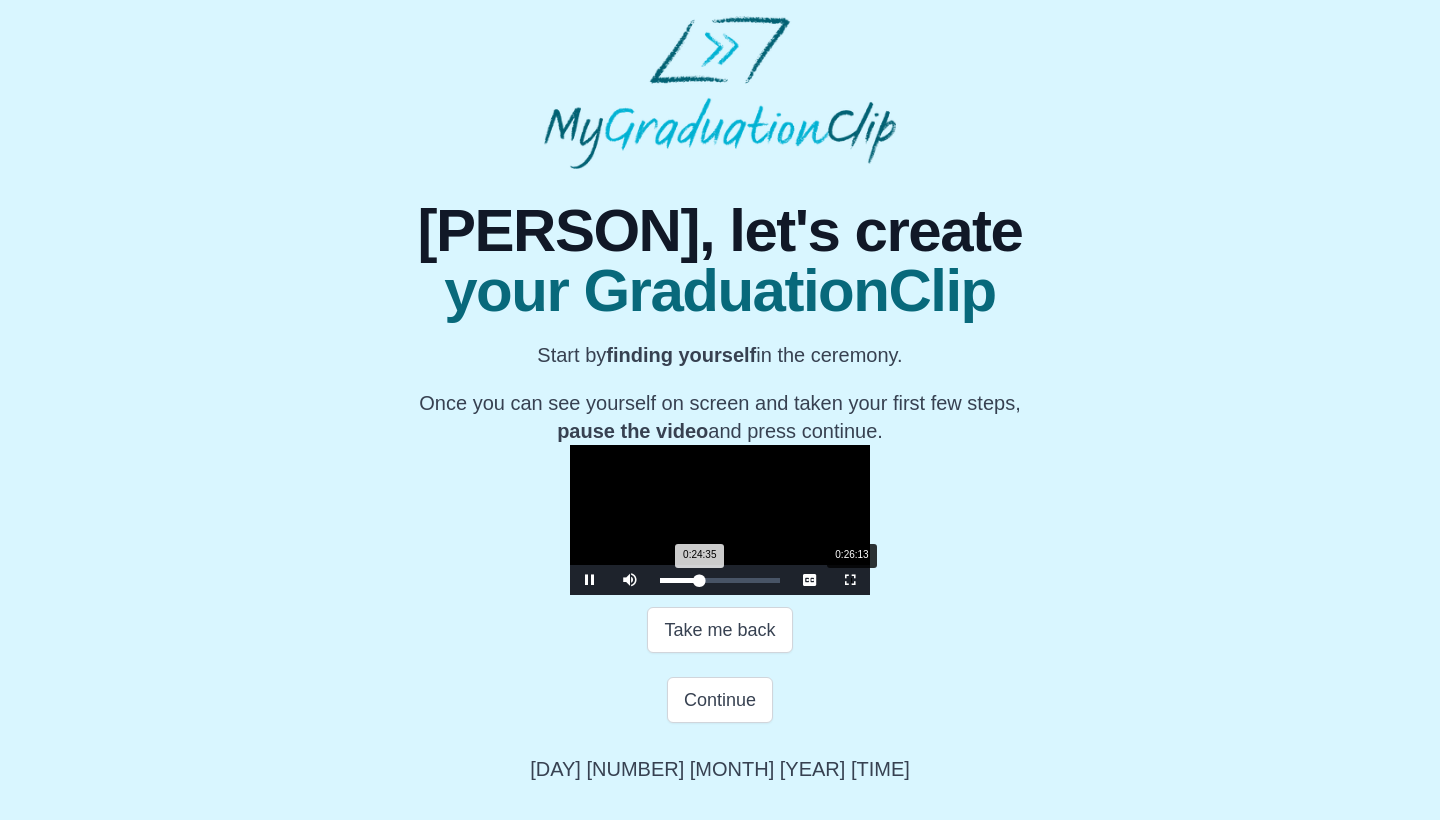 click on "Loaded : 0% 0:26:13 0:24:35 Progress : 0%" at bounding box center [720, 580] 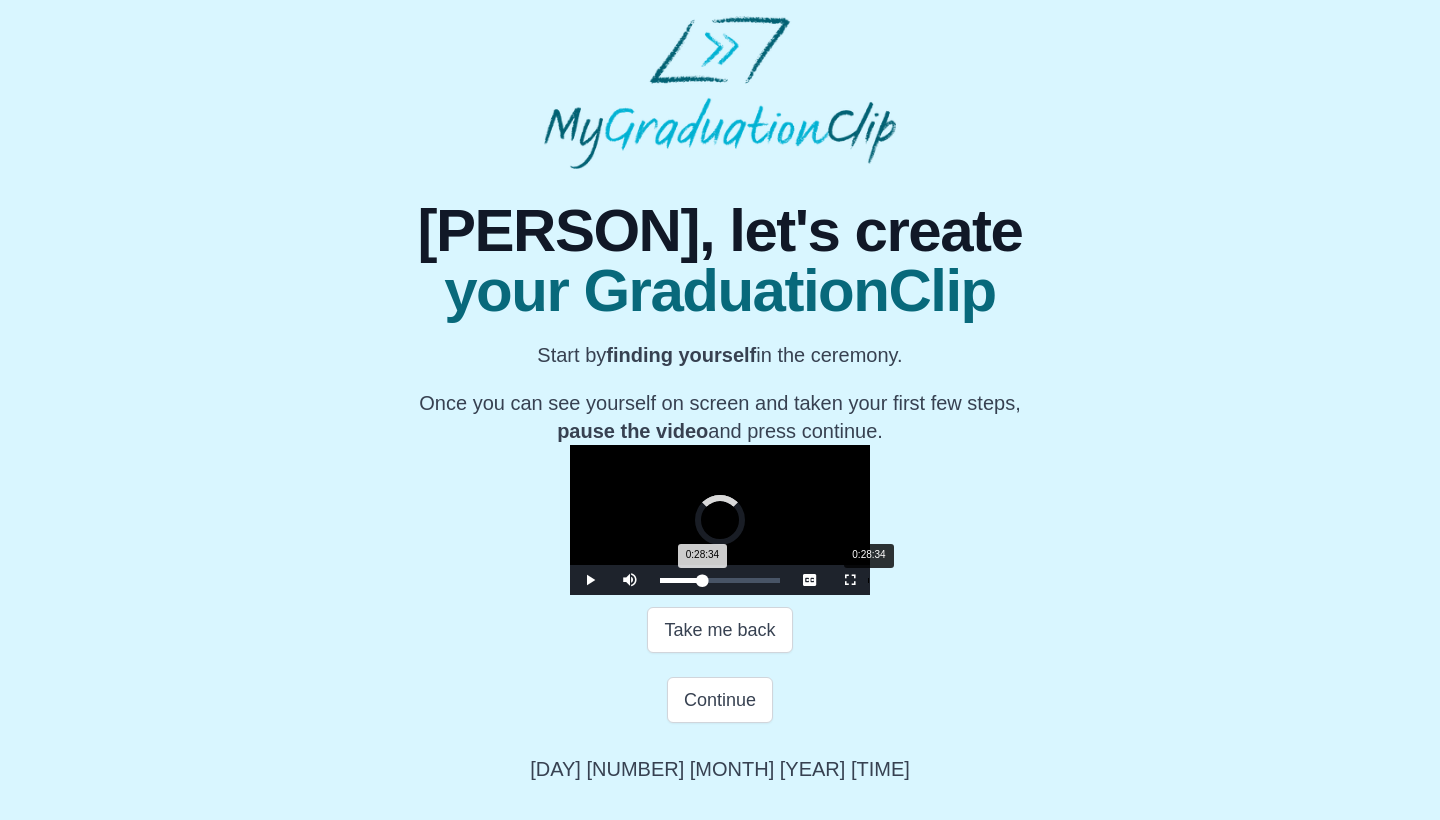 click on "Loaded : 0% 0:28:34 0:28:34 Progress : 0%" at bounding box center (720, 580) 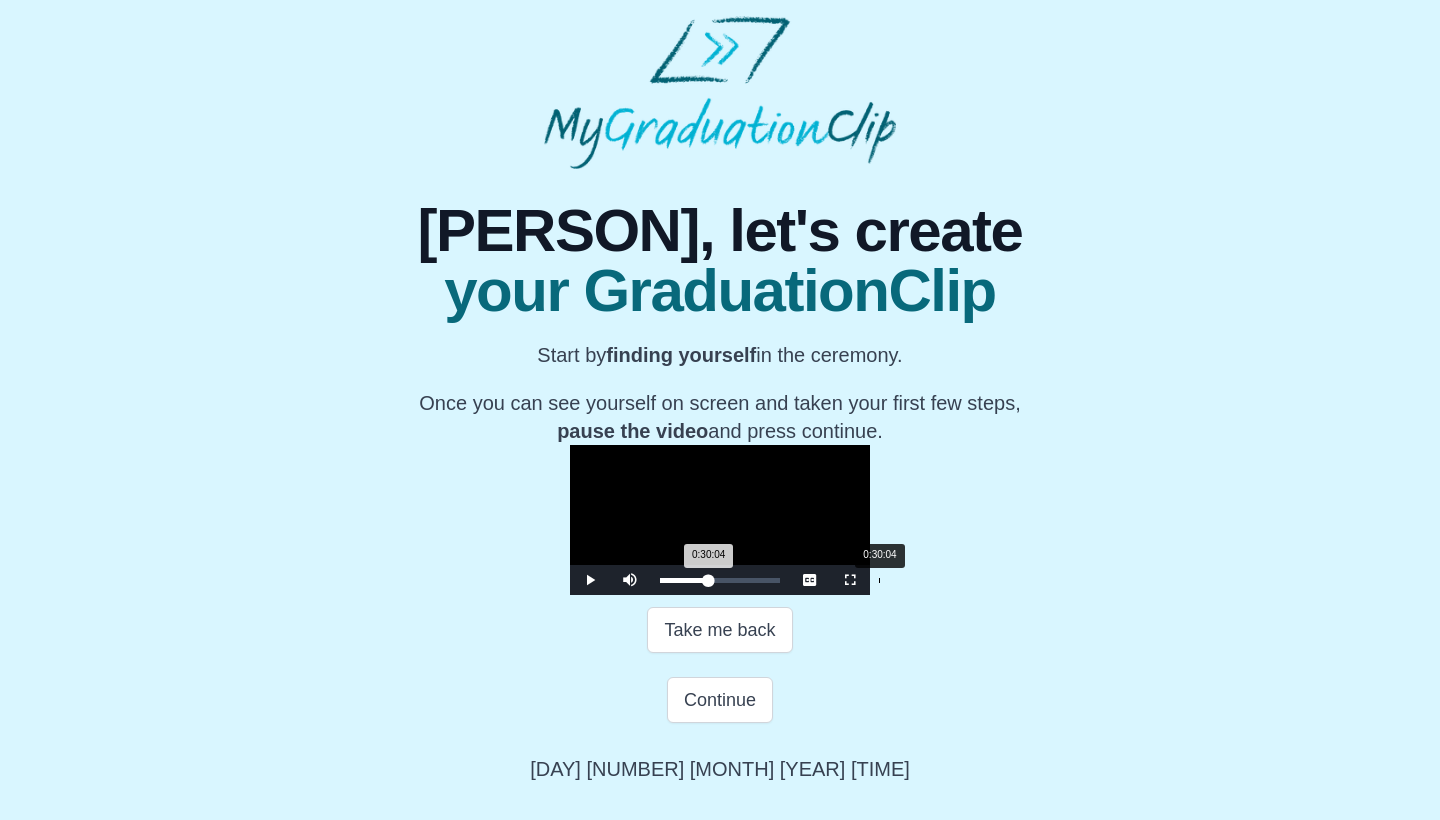 click on "Loaded : 0% 0:30:04 0:30:04 Progress : 0%" at bounding box center [720, 580] 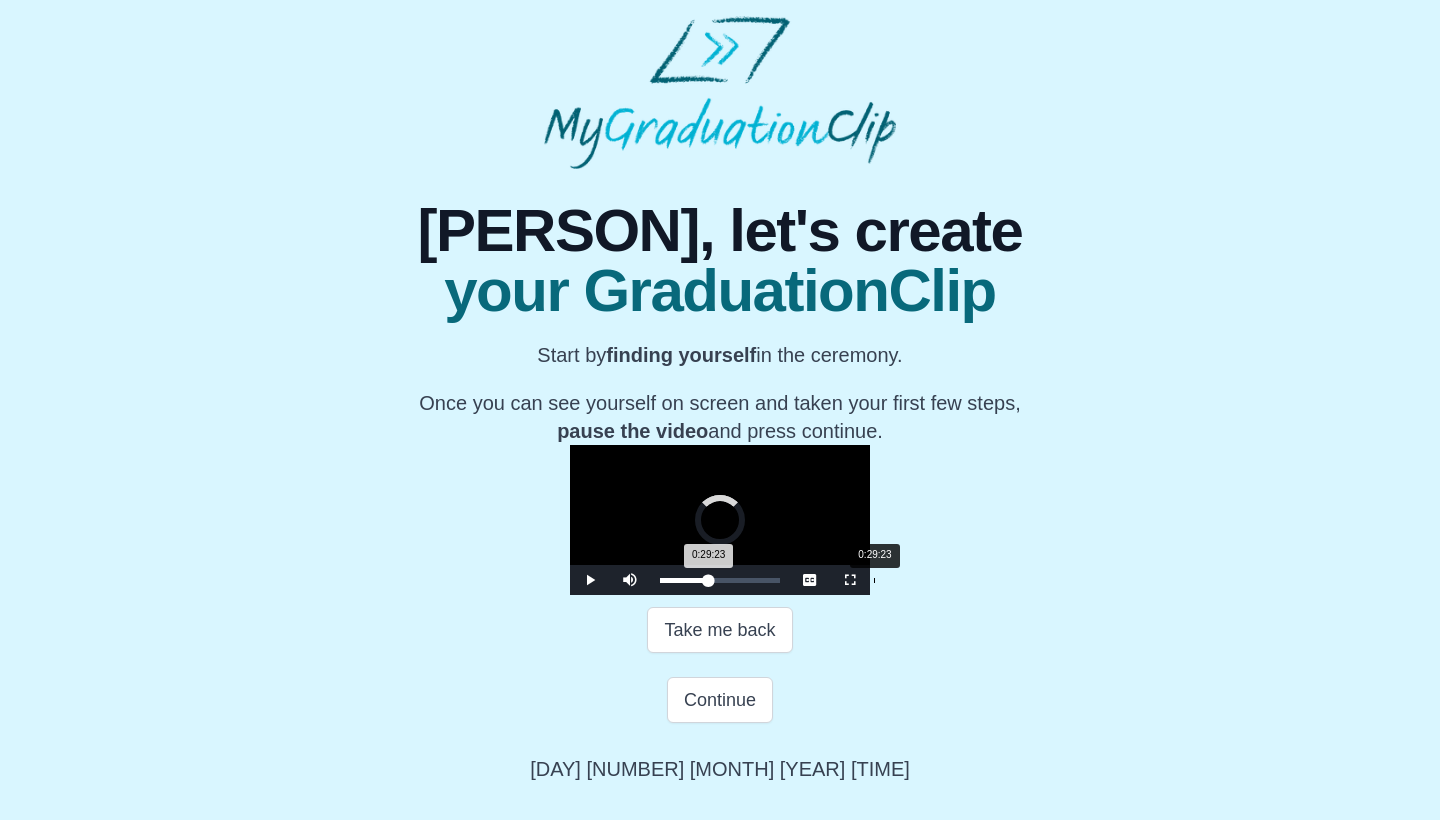 click on "0:29:23 Progress : 0%" at bounding box center (684, 580) 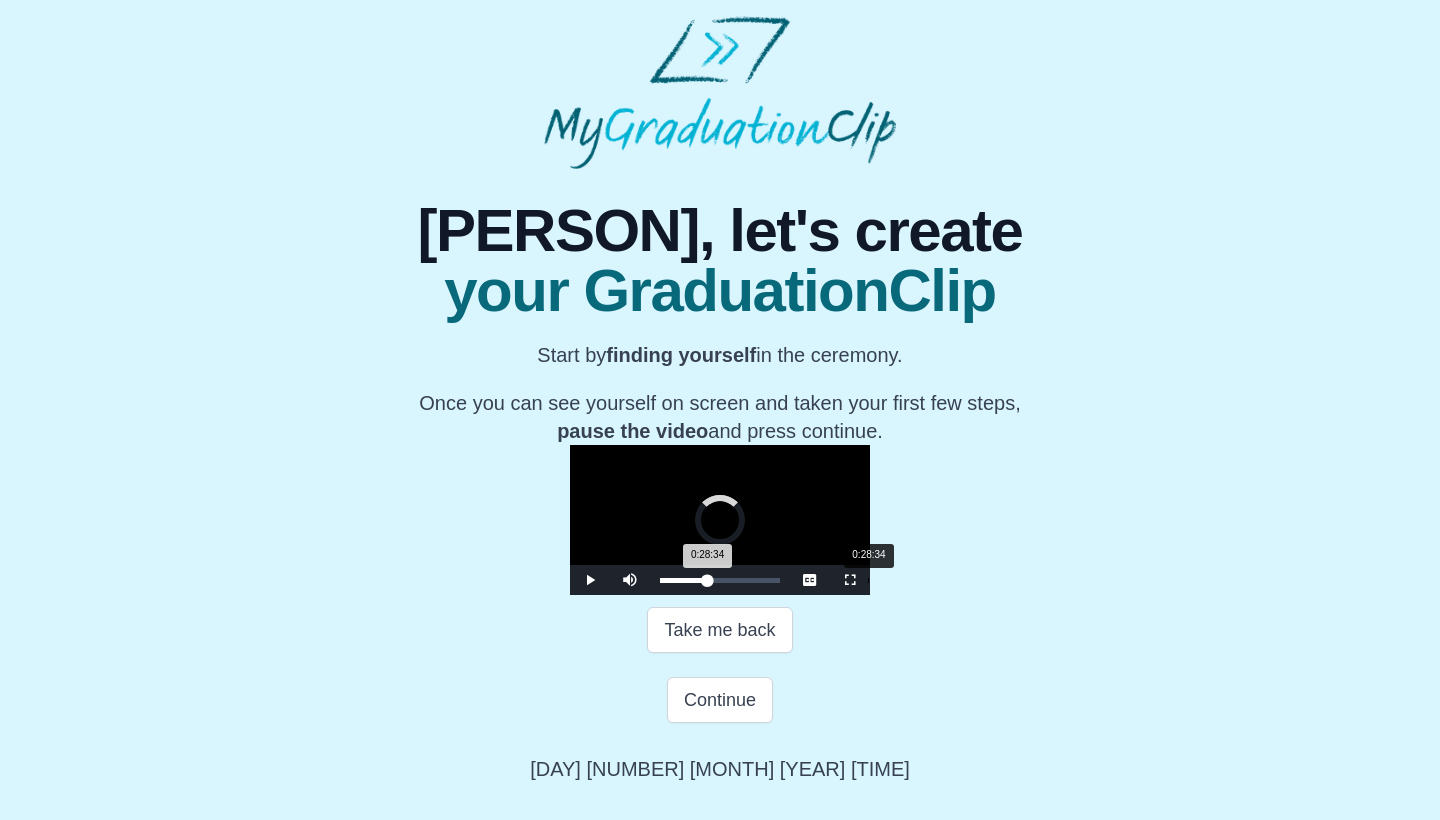click on "0:28:34 Progress : 0%" at bounding box center (684, 580) 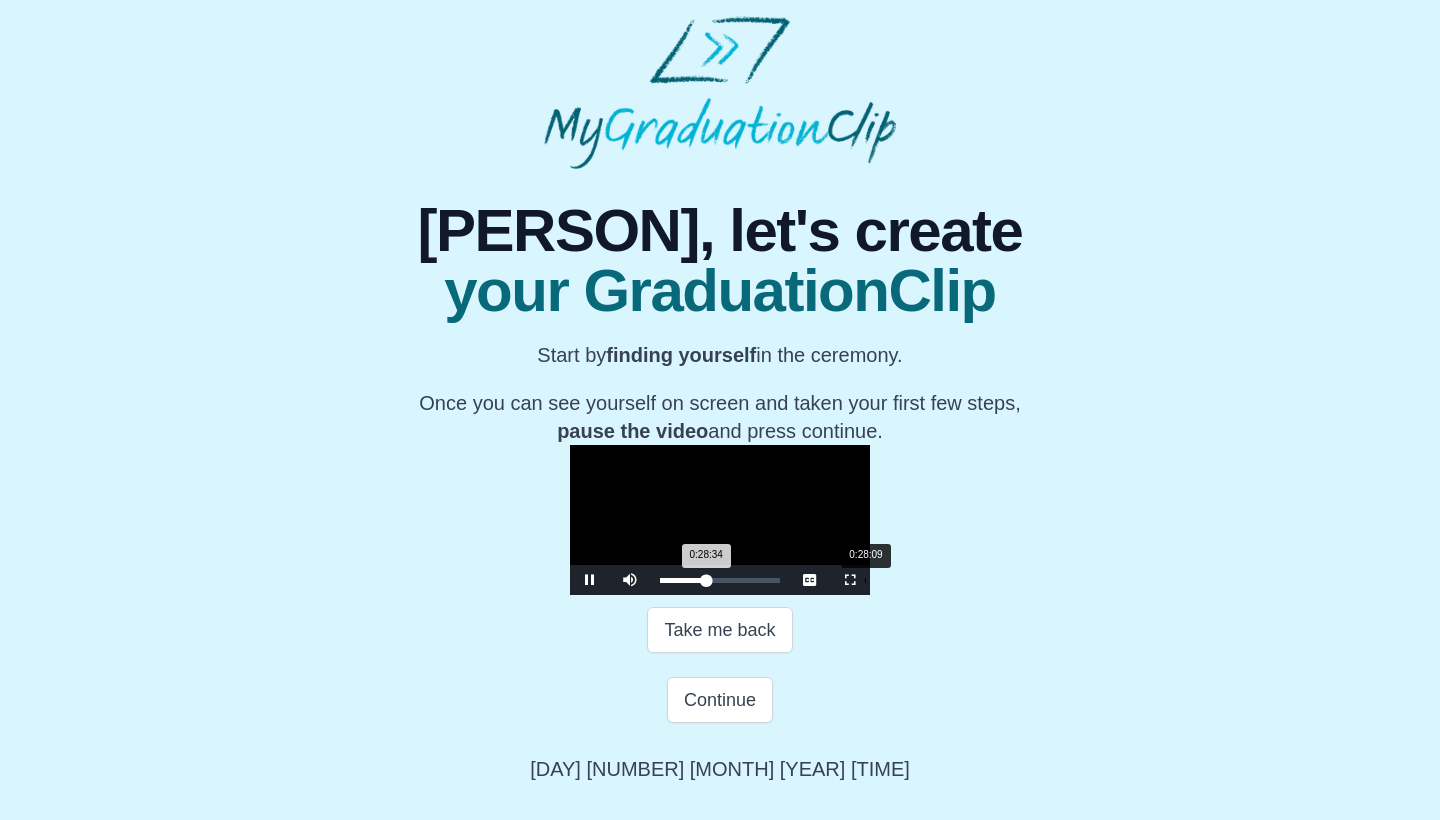 click on "0:28:34 Progress : 0%" at bounding box center (683, 580) 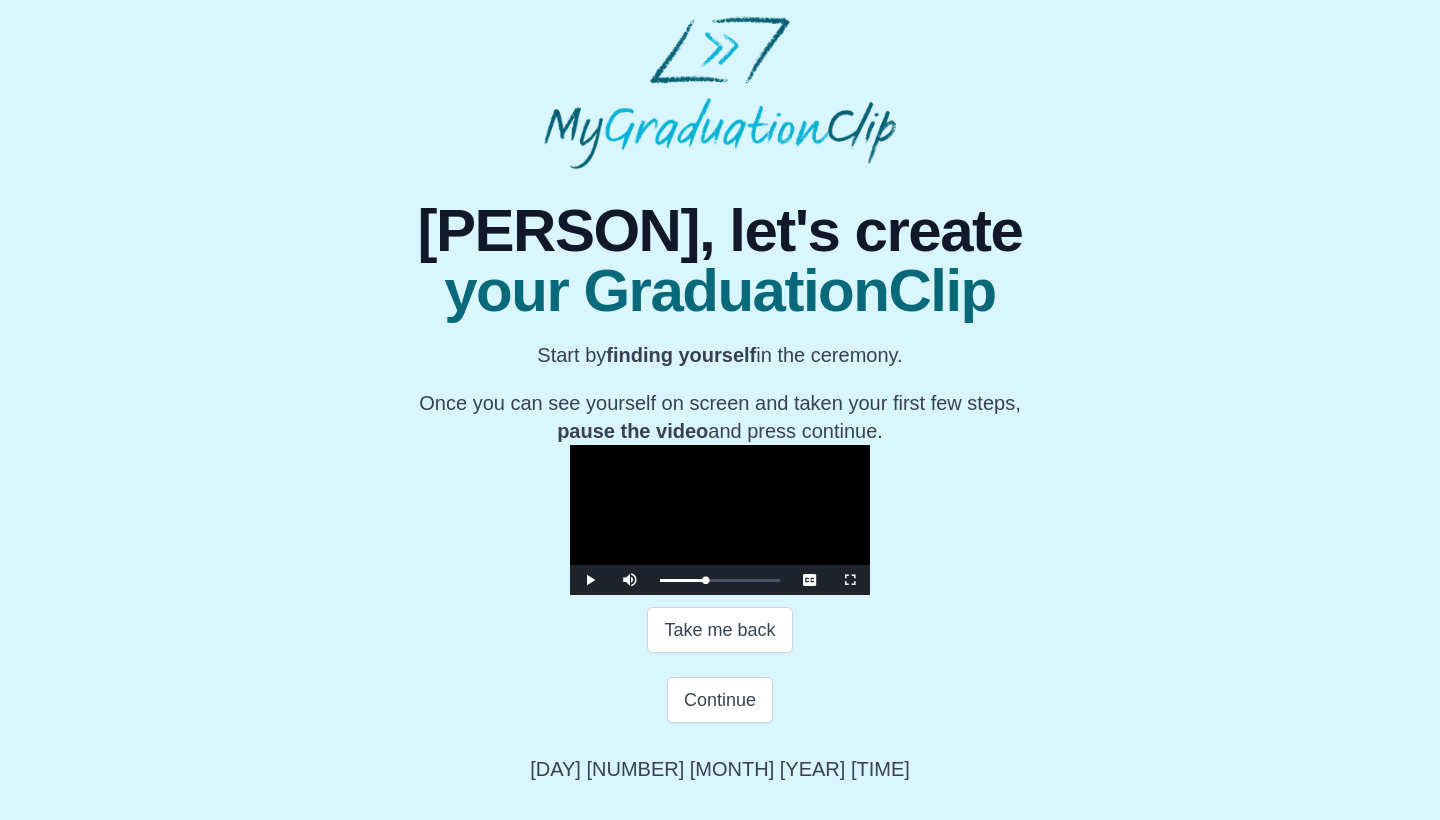click at bounding box center [720, 520] 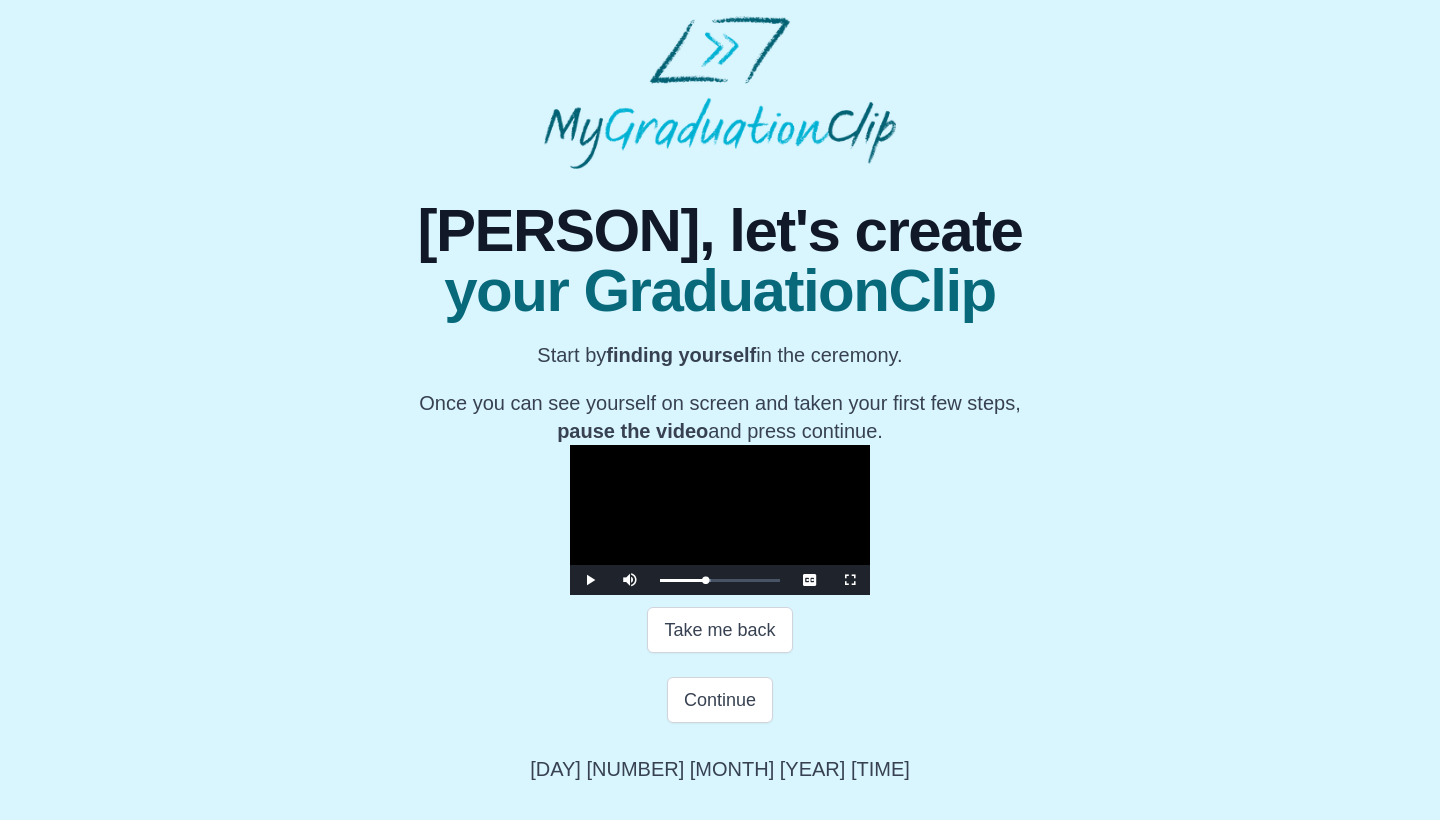 click at bounding box center [720, 520] 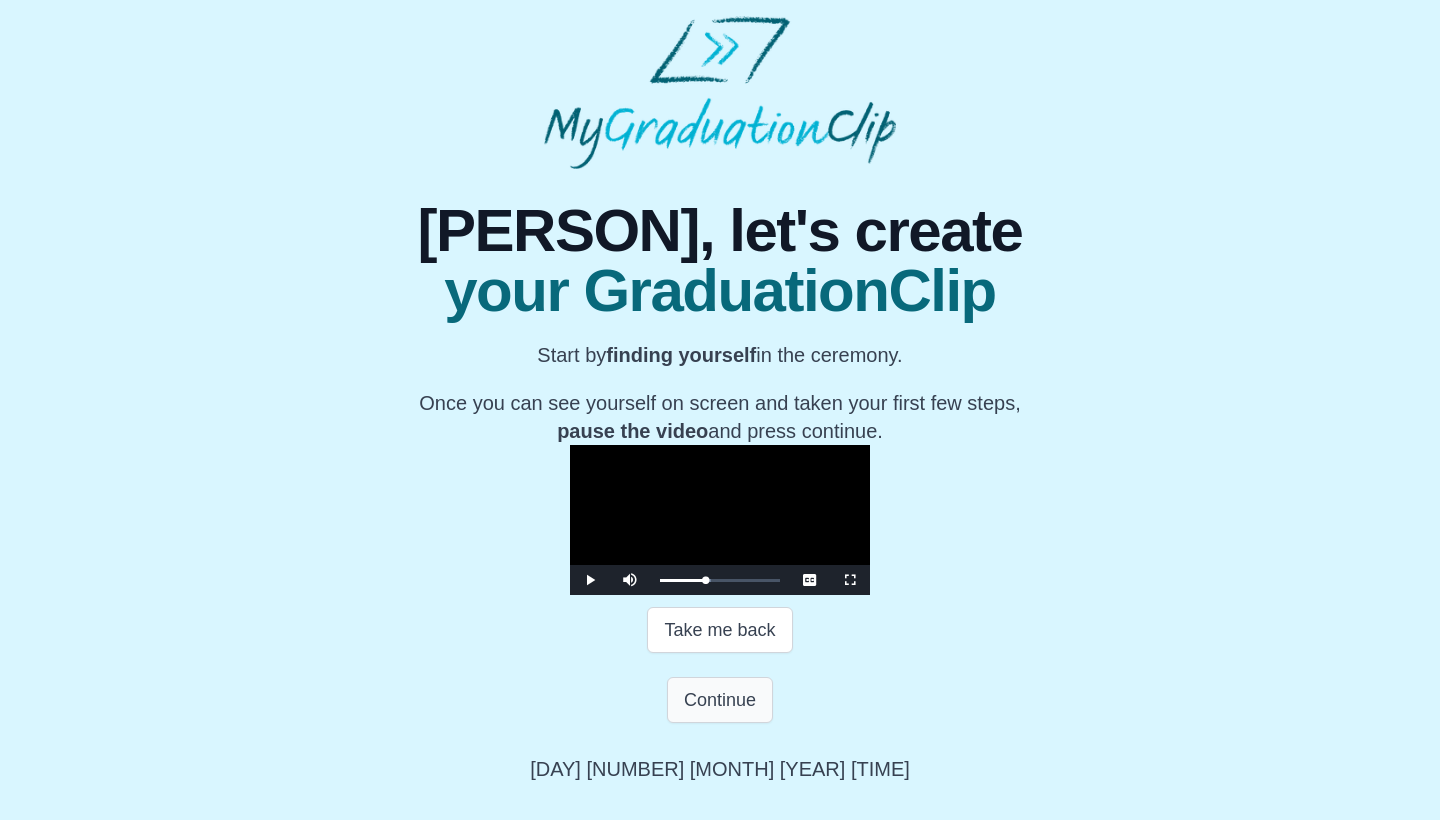 click on "Continue" at bounding box center [720, 700] 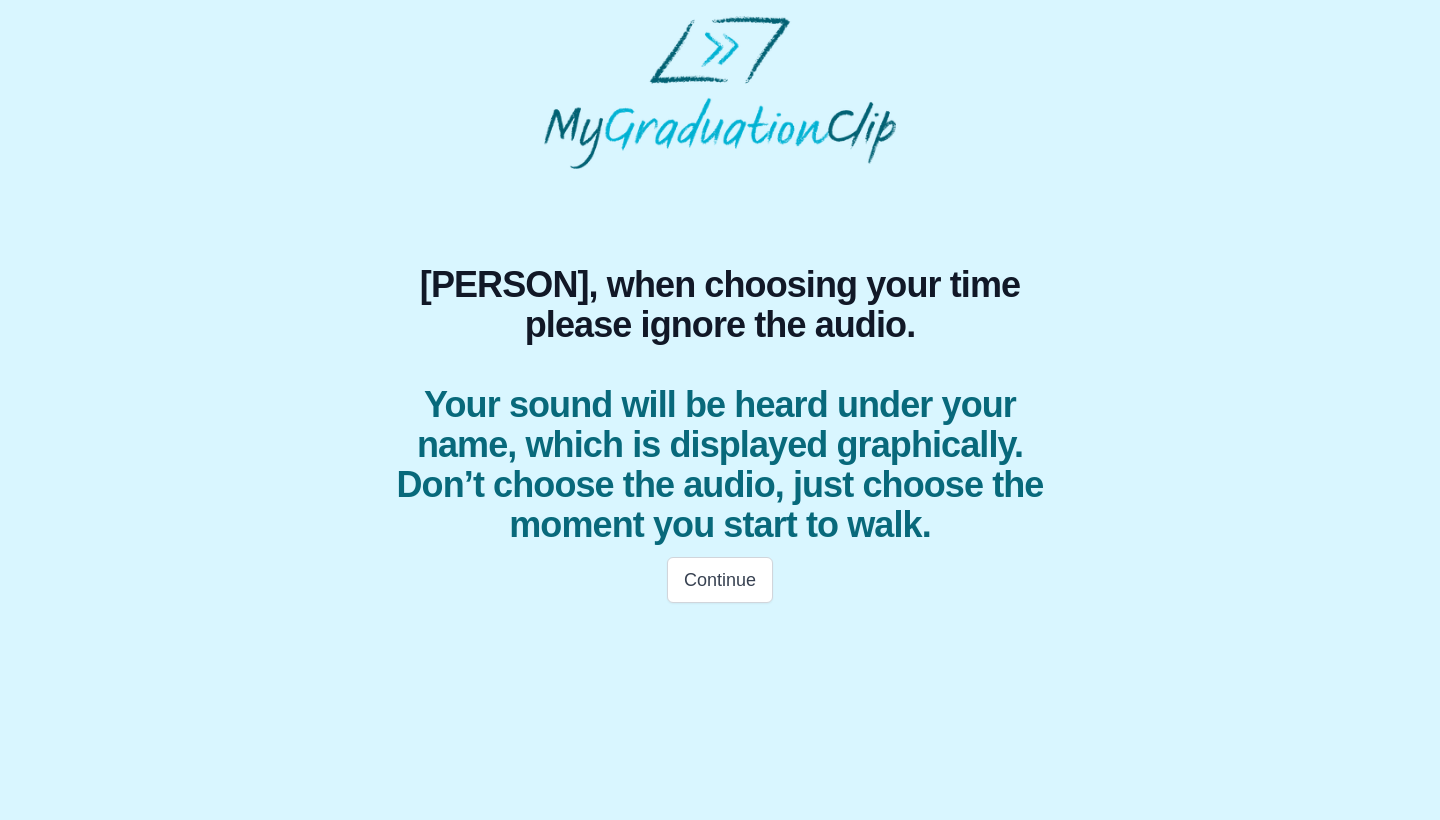 scroll, scrollTop: 0, scrollLeft: 0, axis: both 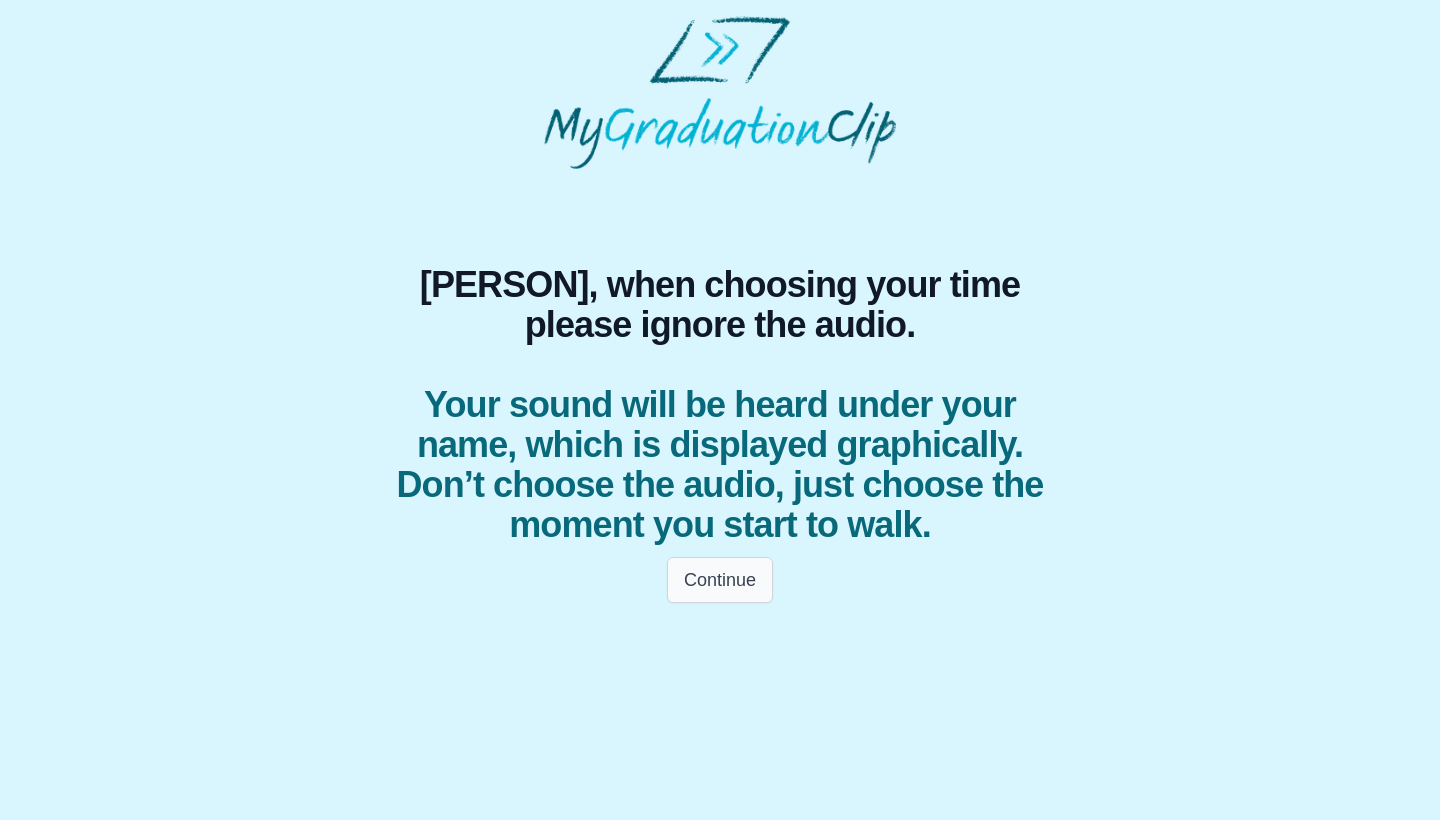 click on "Continue" at bounding box center (720, 580) 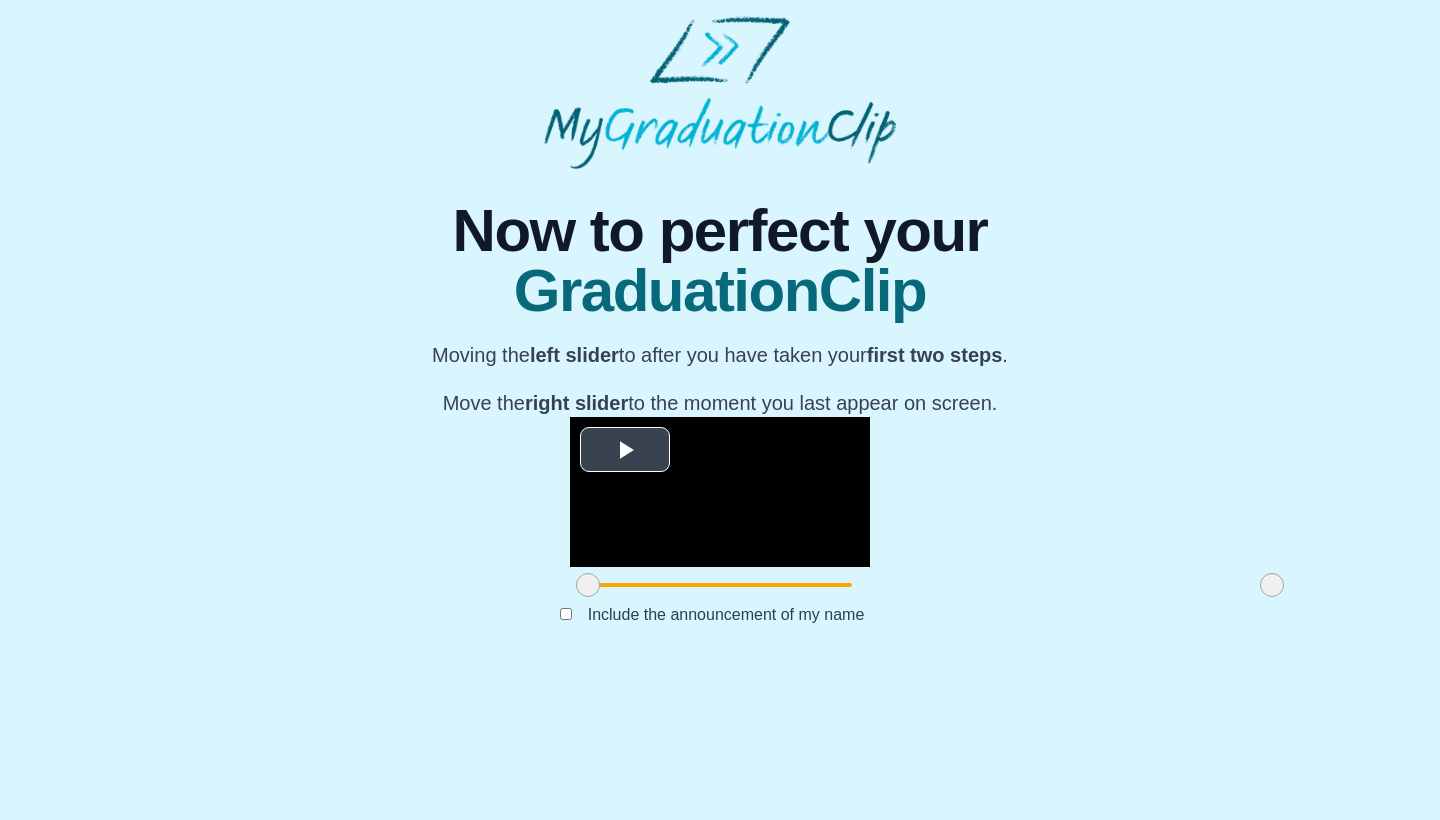 scroll, scrollTop: 117, scrollLeft: 0, axis: vertical 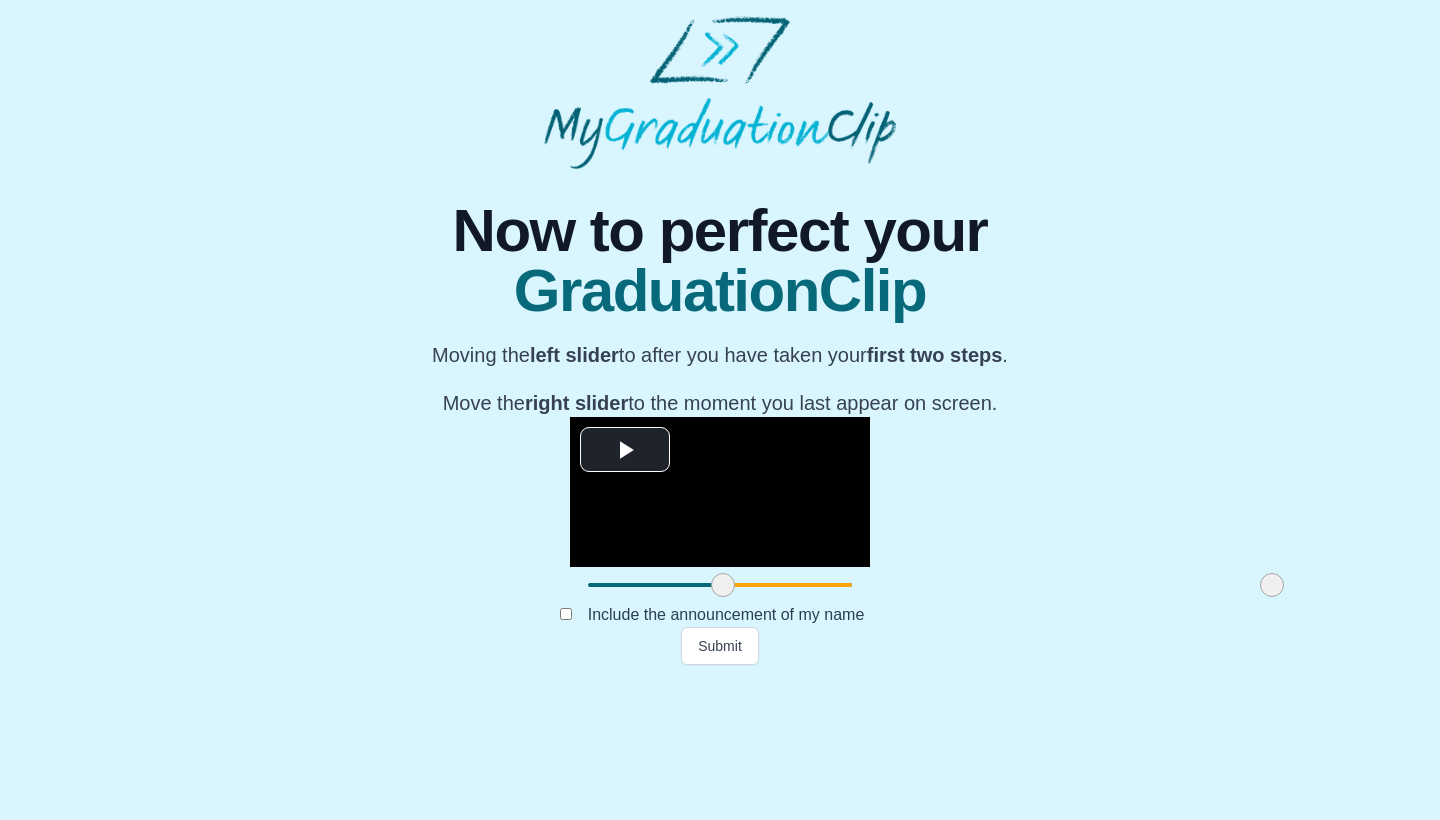 drag, startPoint x: 378, startPoint y: 721, endPoint x: 513, endPoint y: 719, distance: 135.01482 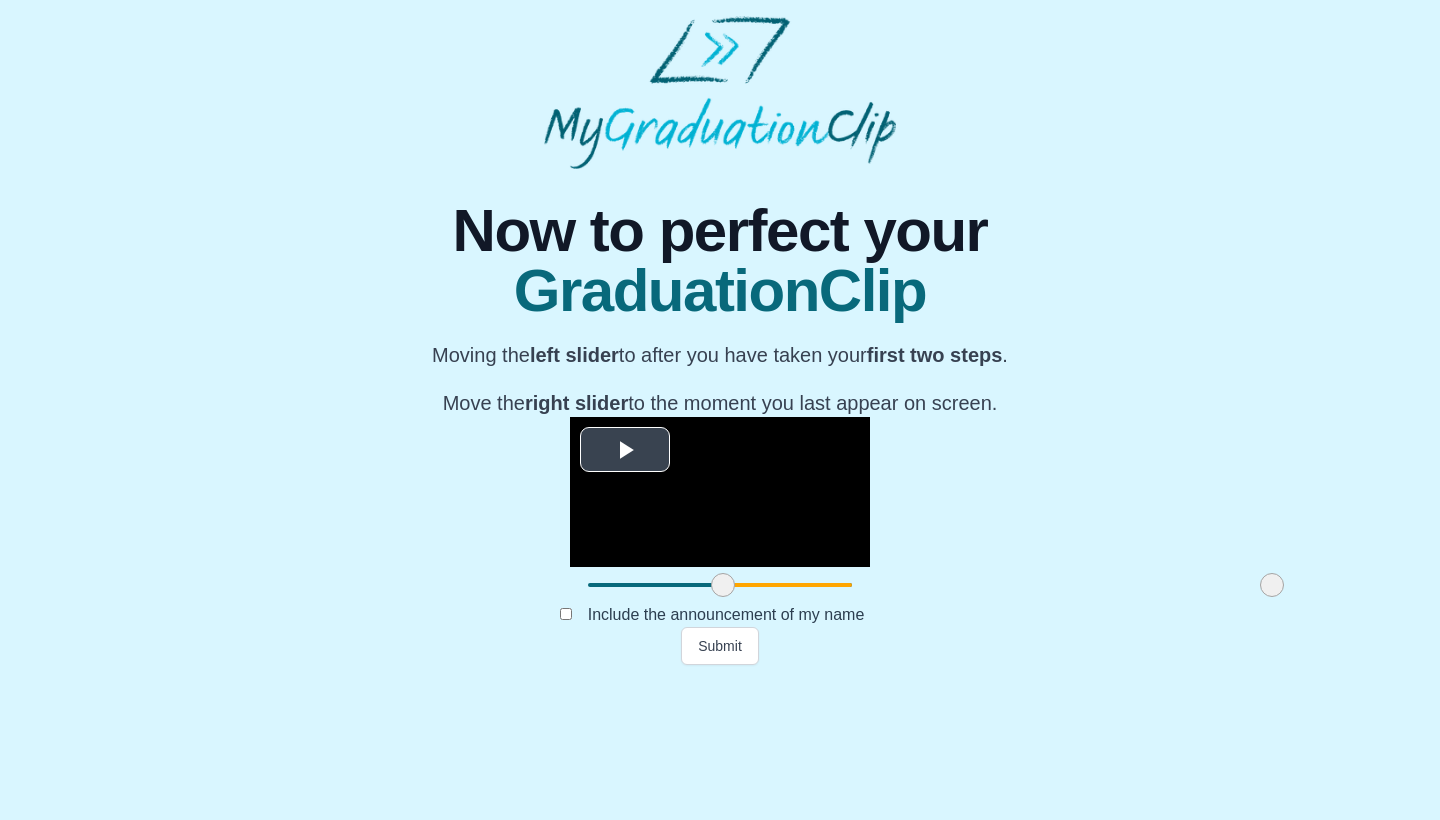 click at bounding box center (625, 450) 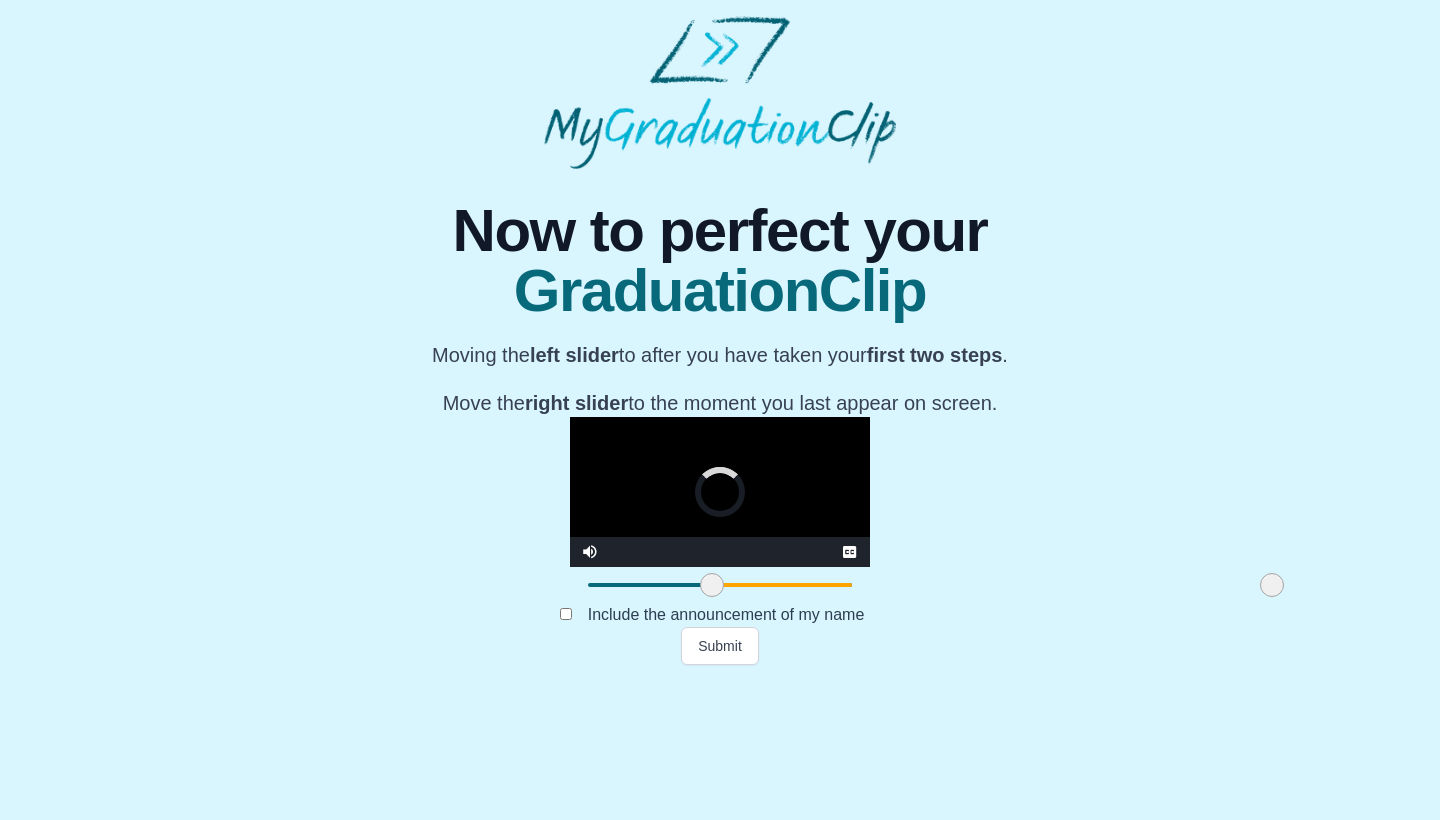 drag, startPoint x: 507, startPoint y: 720, endPoint x: 485, endPoint y: 720, distance: 22 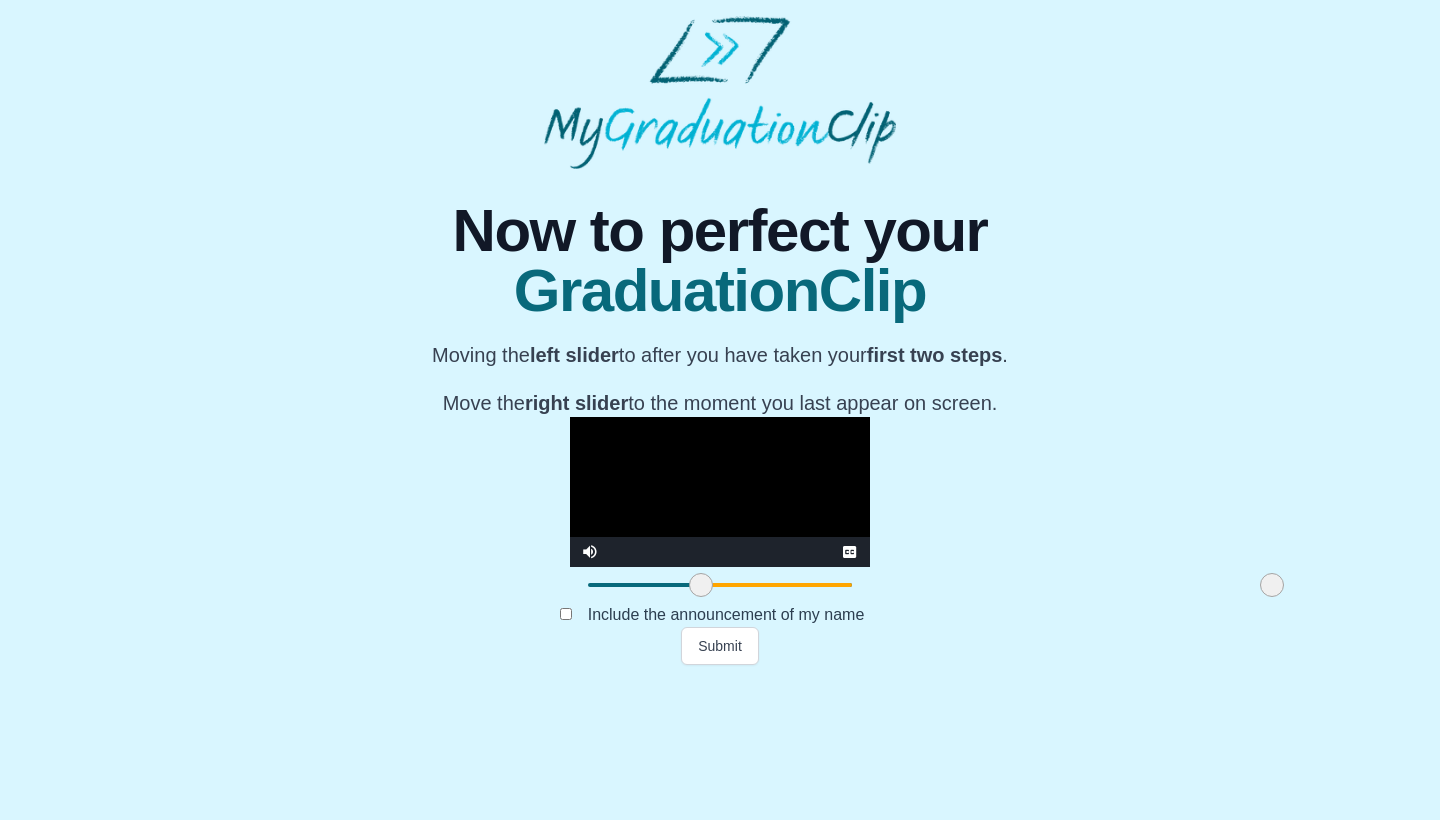 click at bounding box center (720, 492) 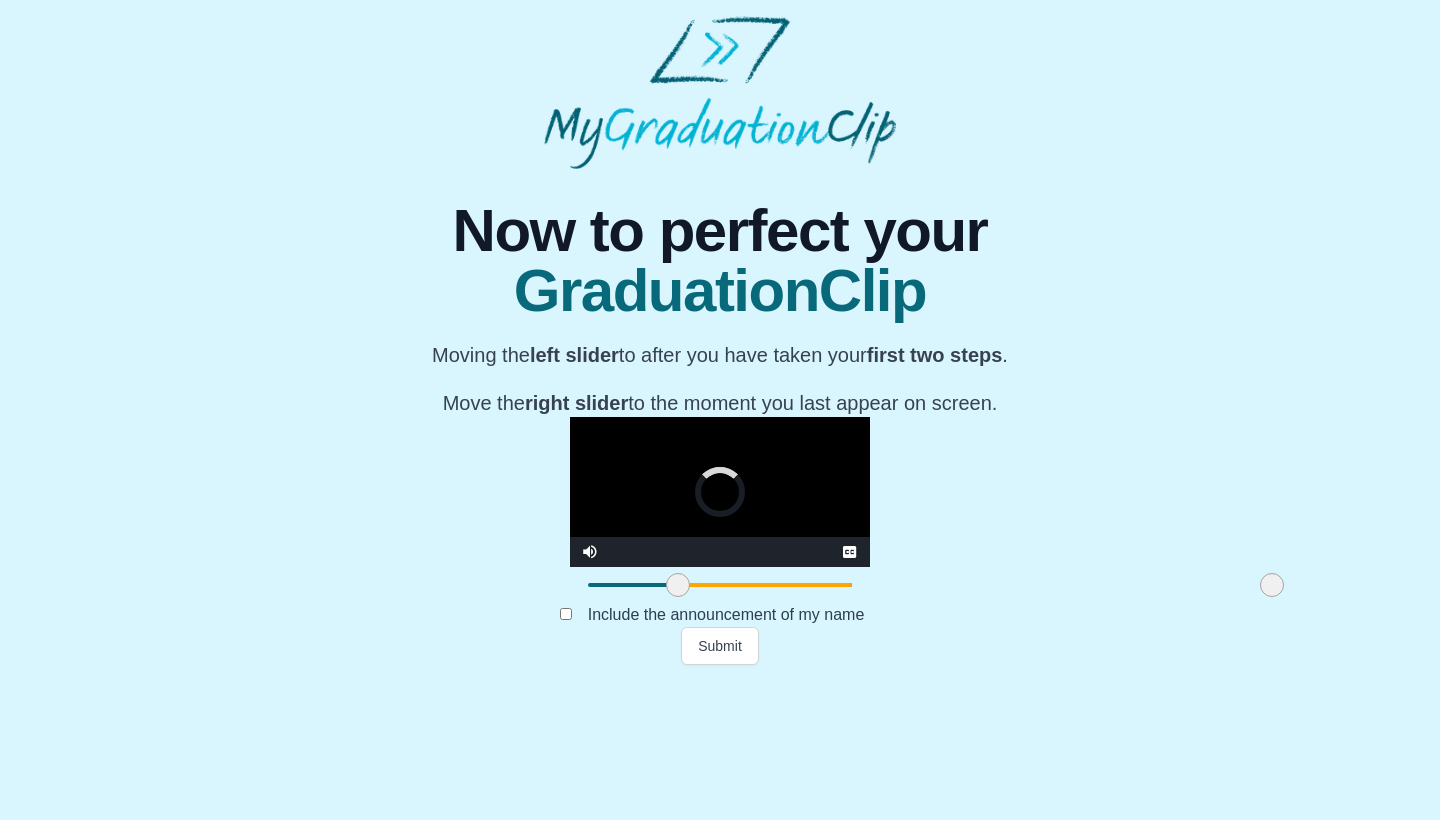 drag, startPoint x: 497, startPoint y: 721, endPoint x: 469, endPoint y: 721, distance: 28 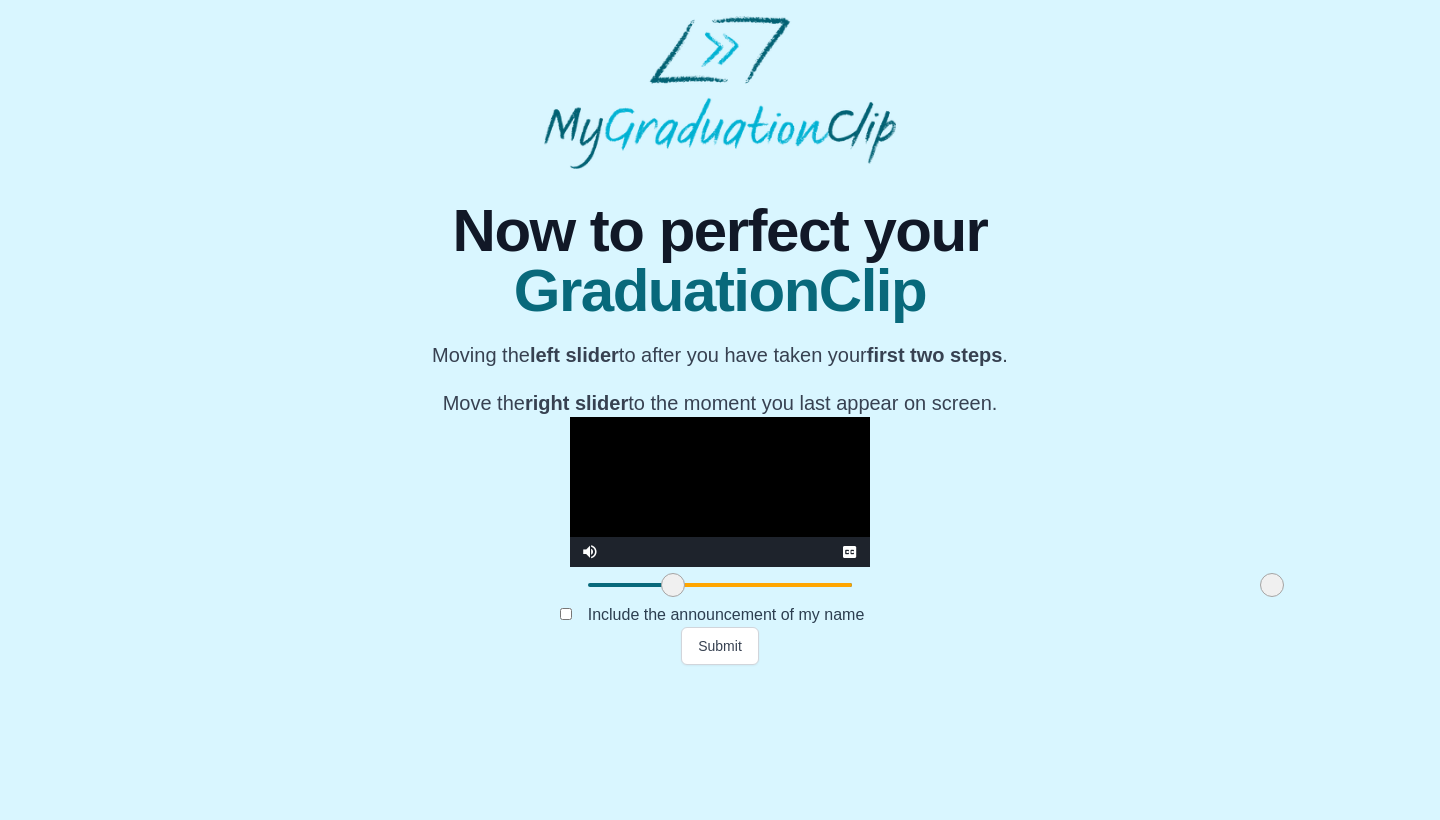 click at bounding box center [720, 492] 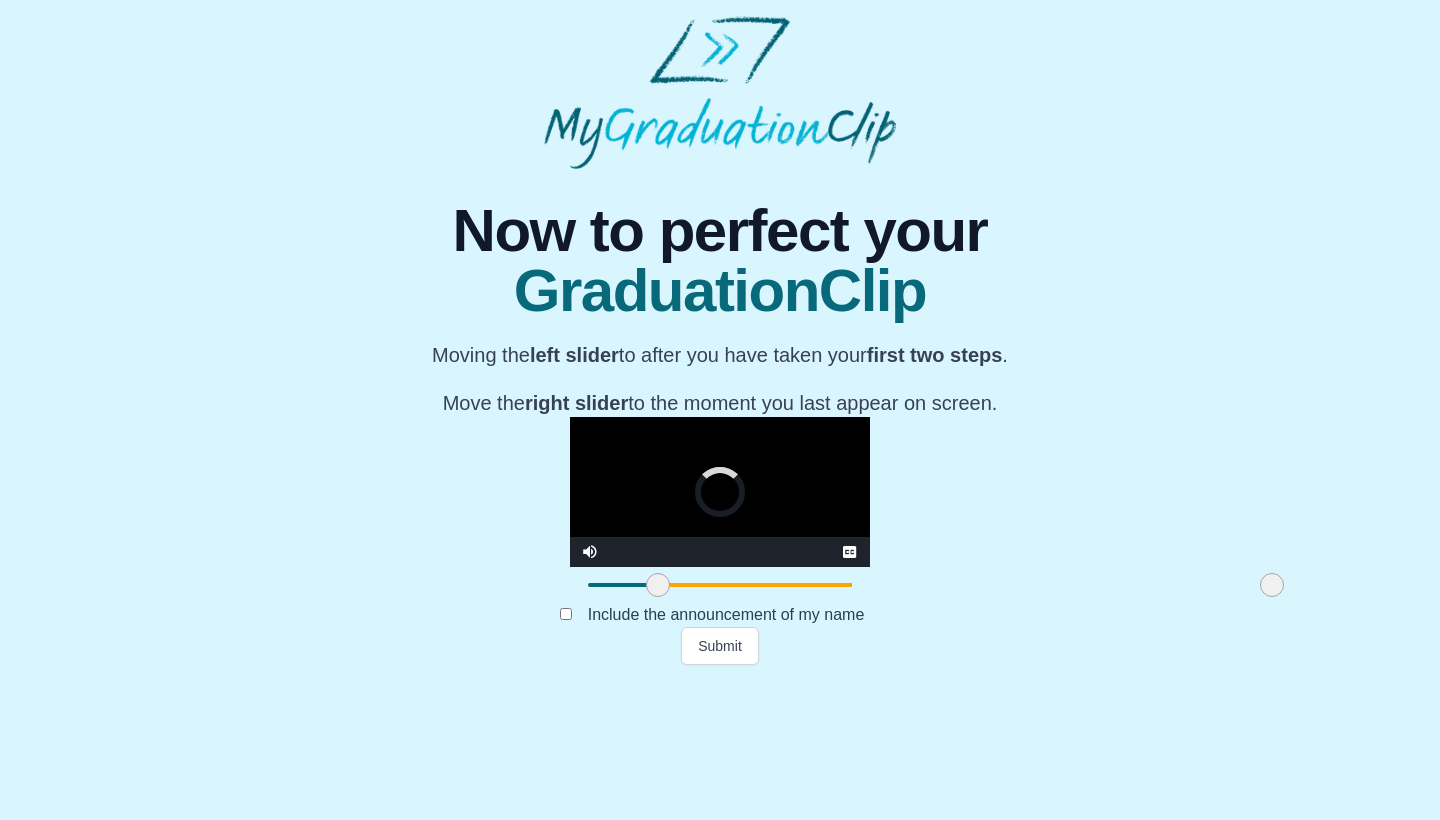 drag, startPoint x: 462, startPoint y: 715, endPoint x: 439, endPoint y: 717, distance: 23.086792 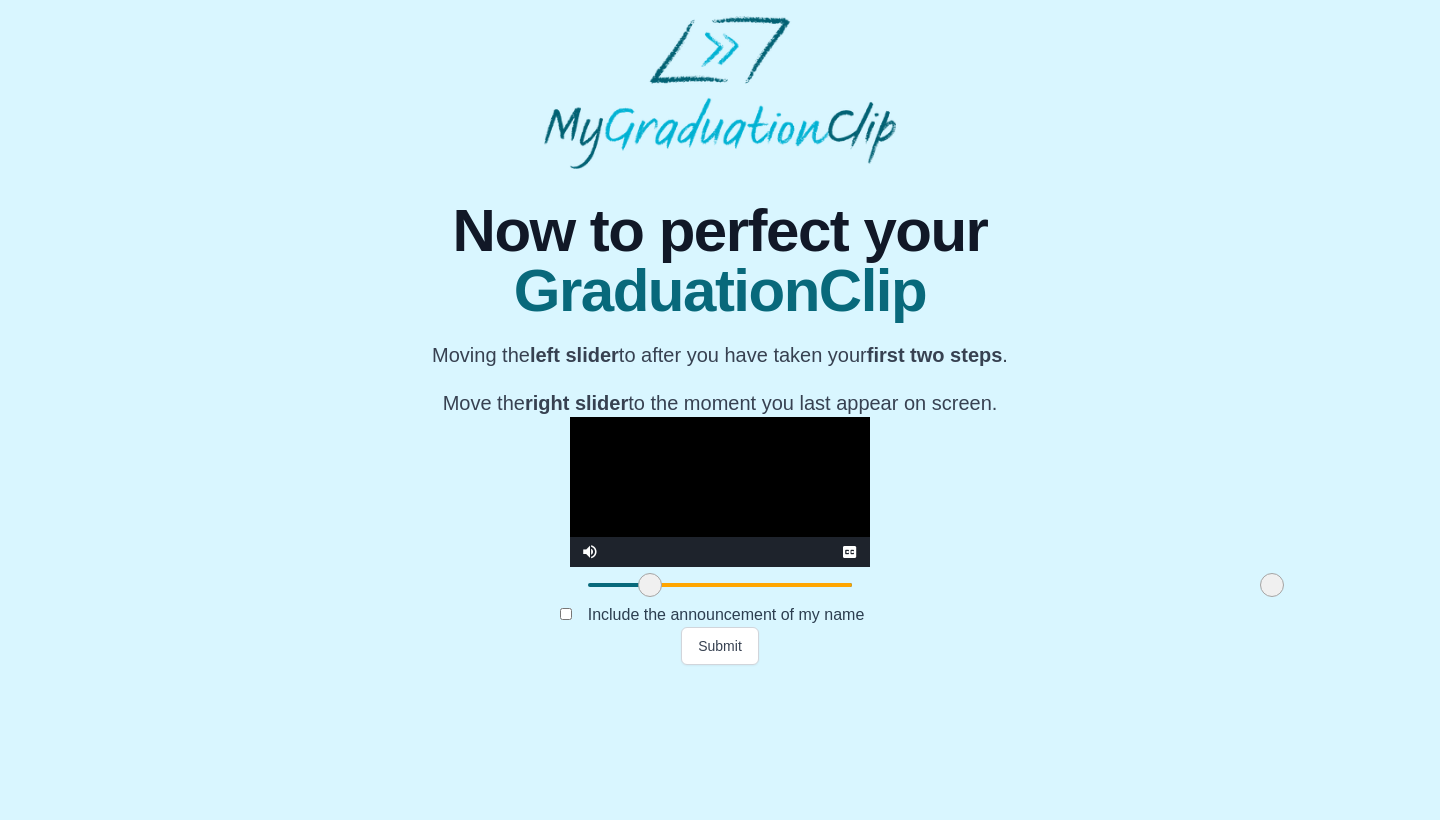 click at bounding box center [720, 492] 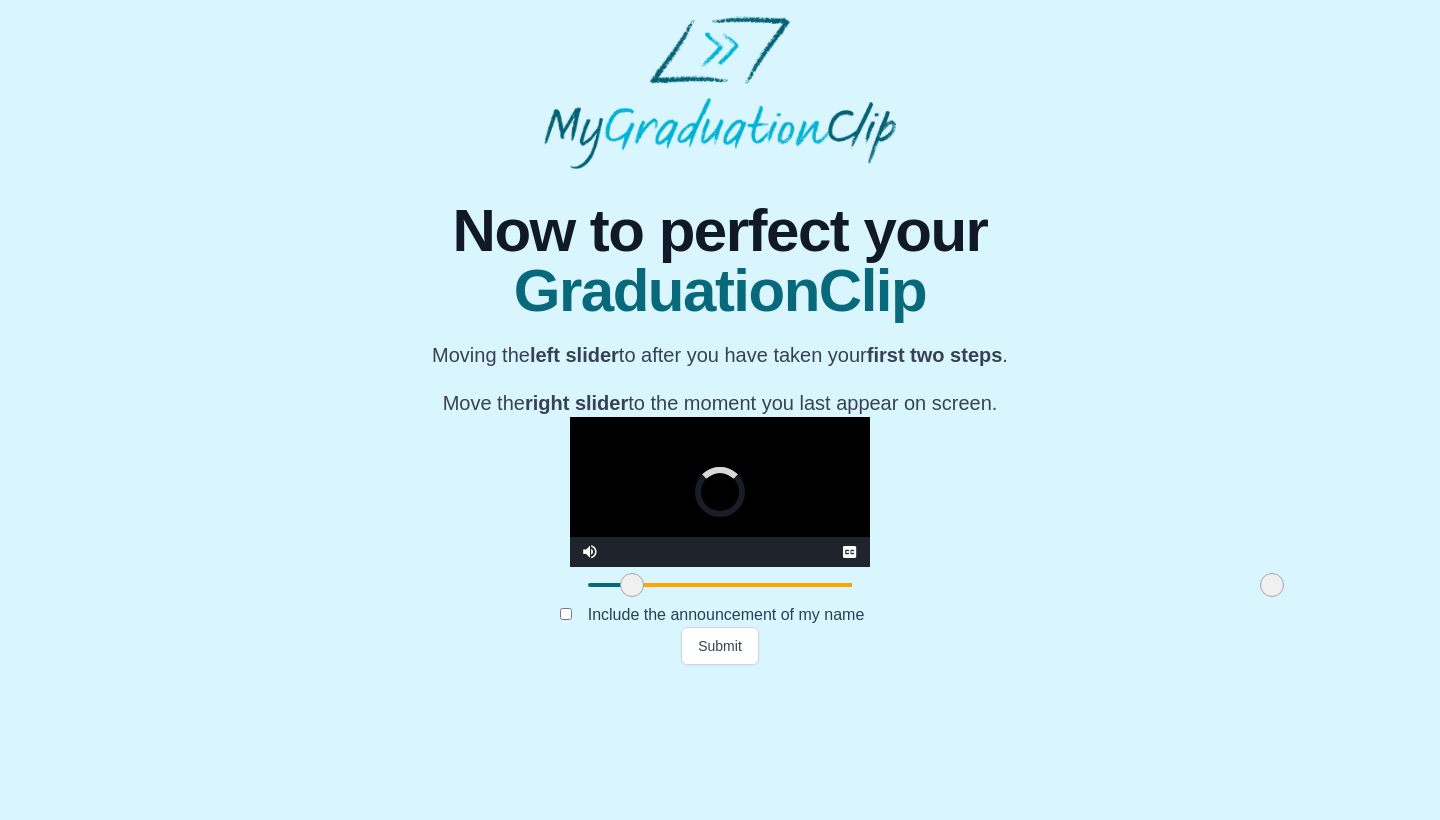 drag, startPoint x: 434, startPoint y: 722, endPoint x: 409, endPoint y: 722, distance: 25 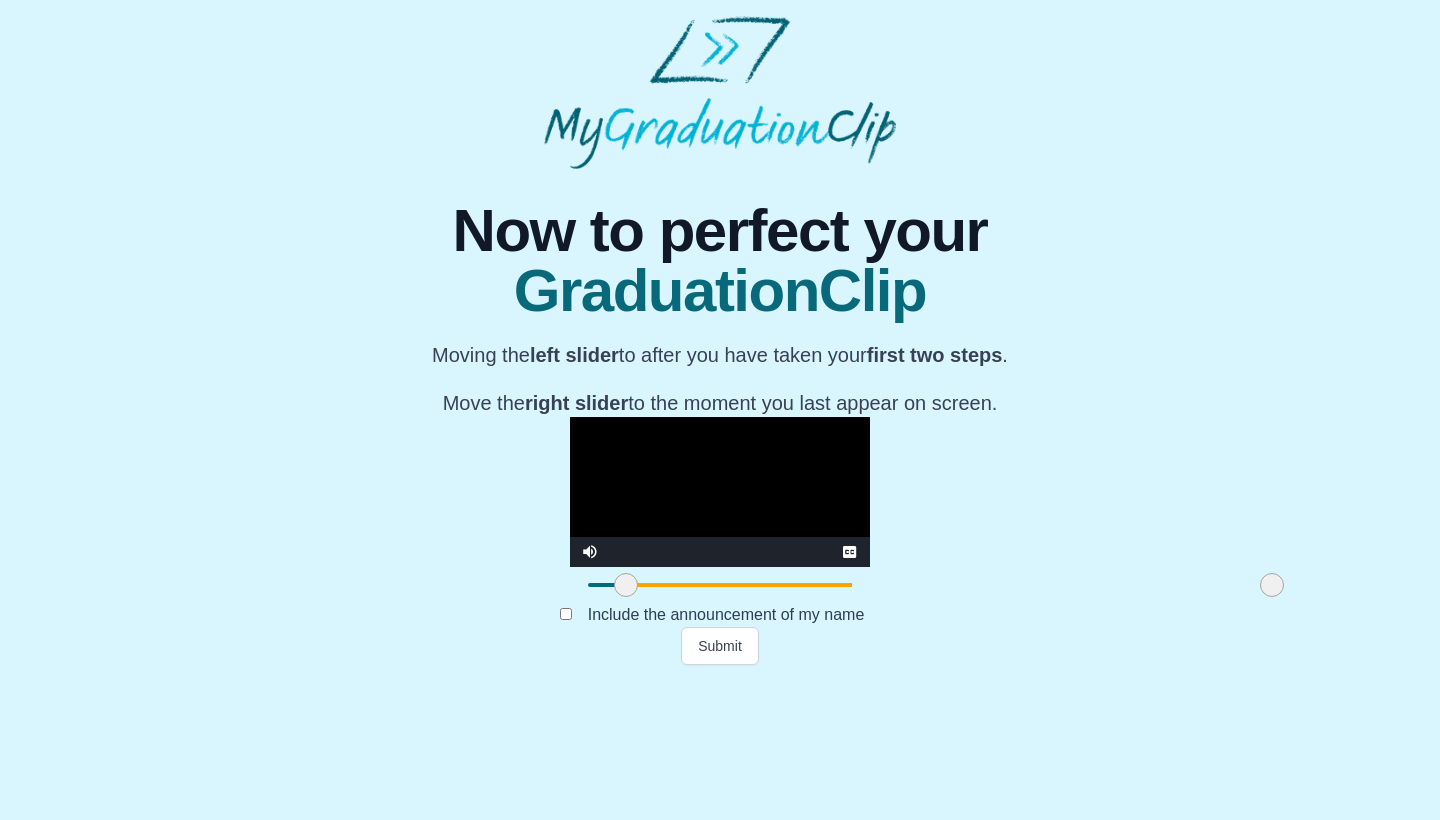 click at bounding box center [720, 492] 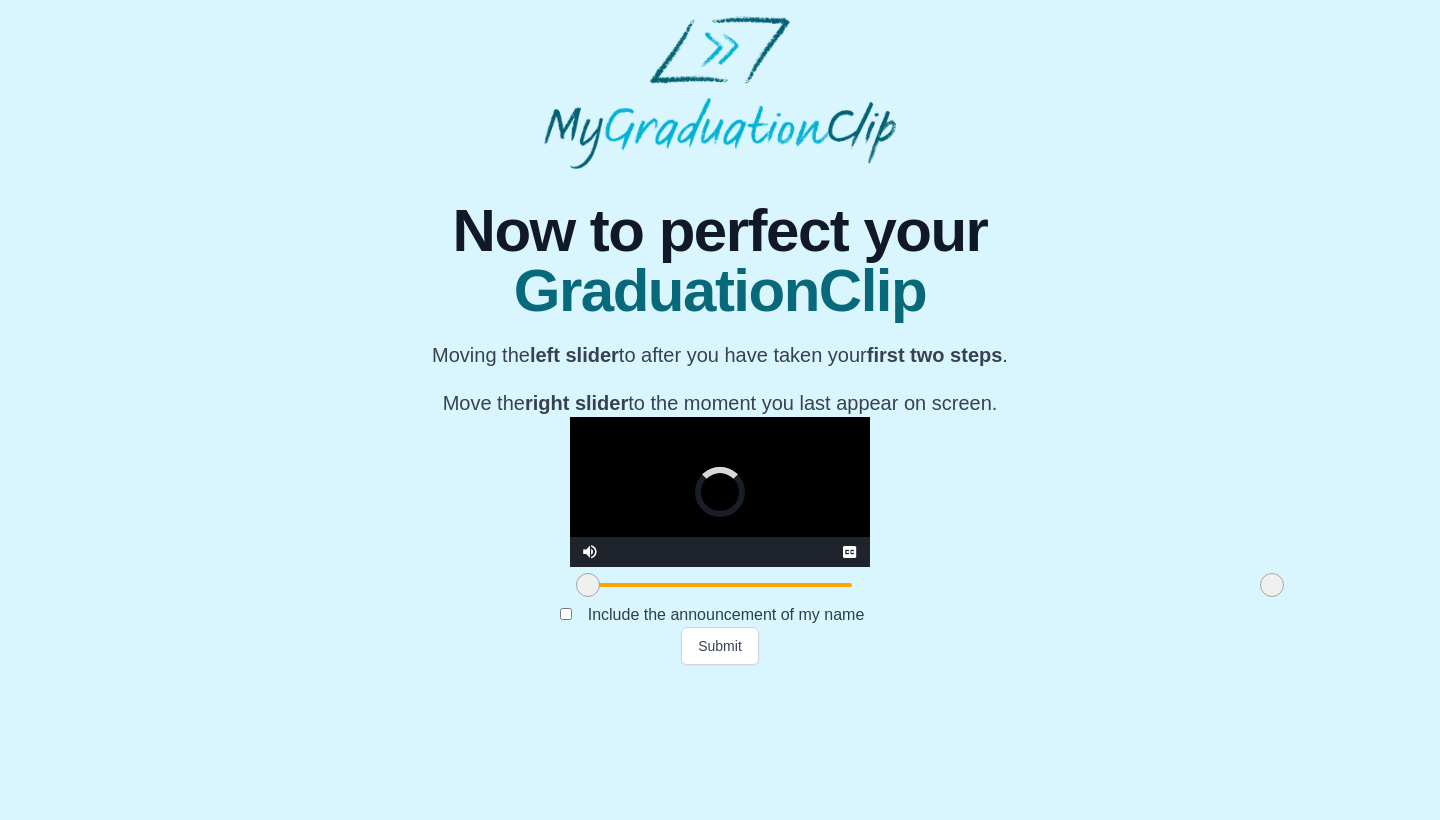 drag, startPoint x: 415, startPoint y: 722, endPoint x: 296, endPoint y: 722, distance: 119 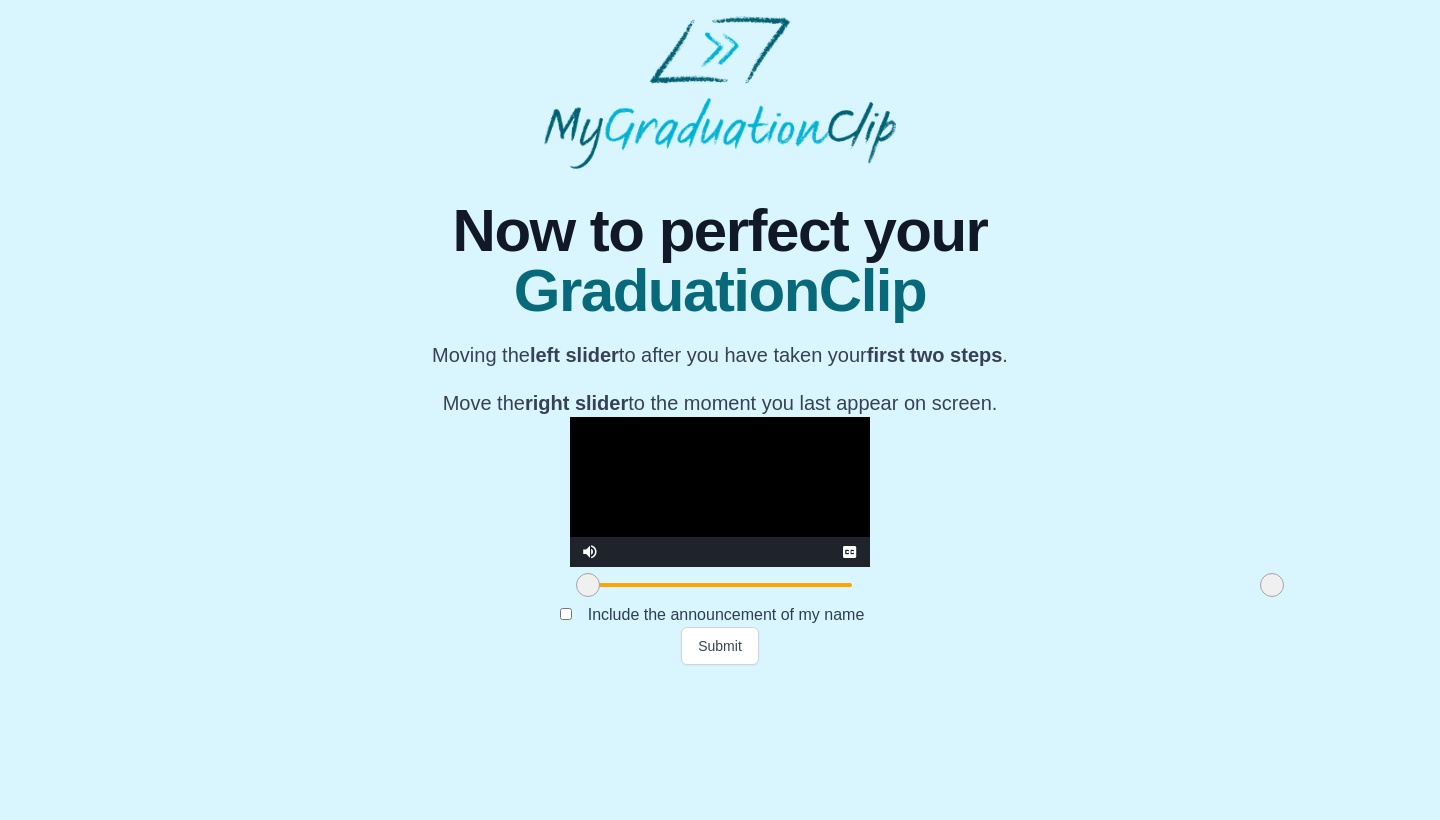 click at bounding box center [720, 492] 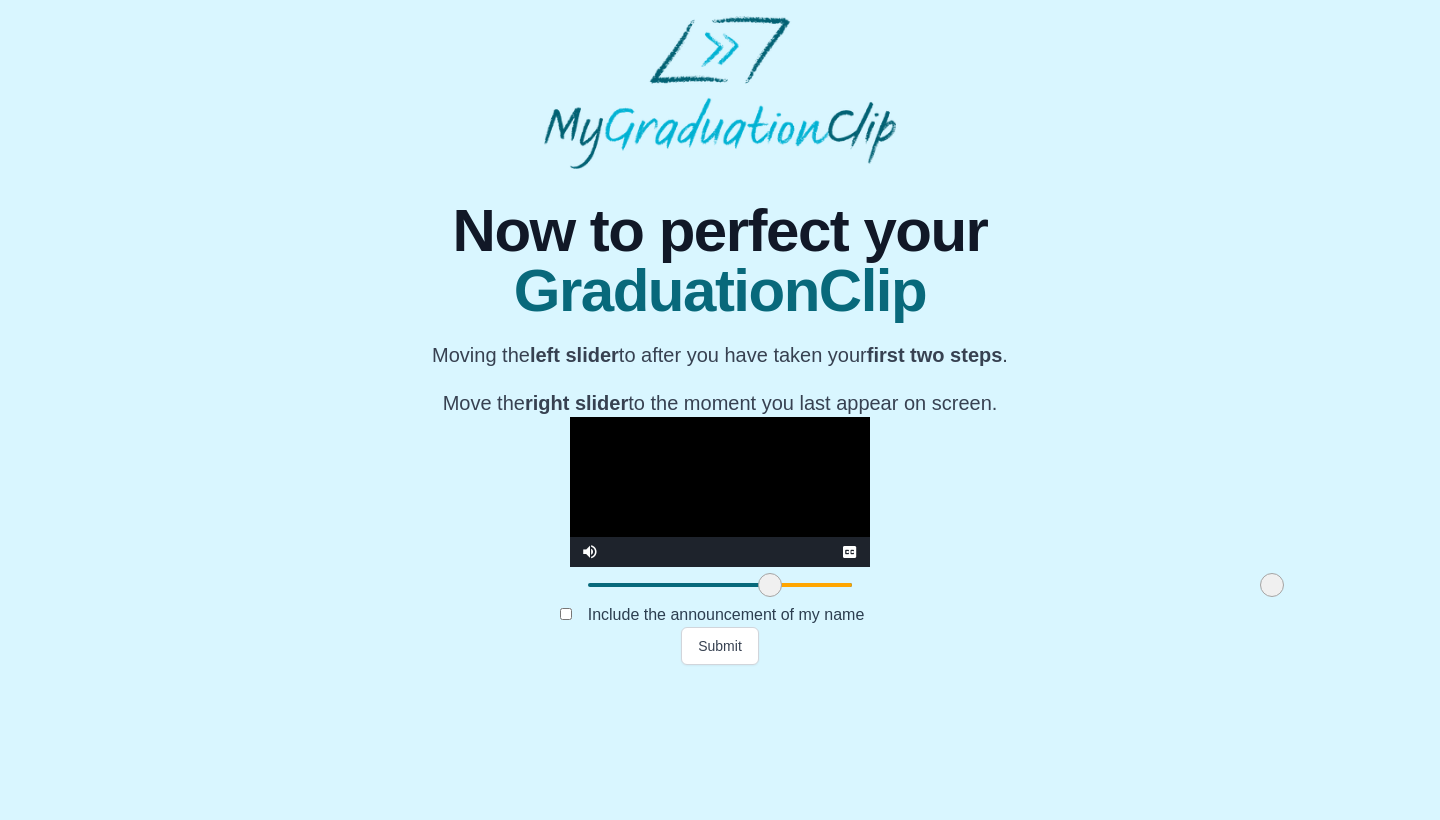 drag, startPoint x: 381, startPoint y: 726, endPoint x: 563, endPoint y: 723, distance: 182.02472 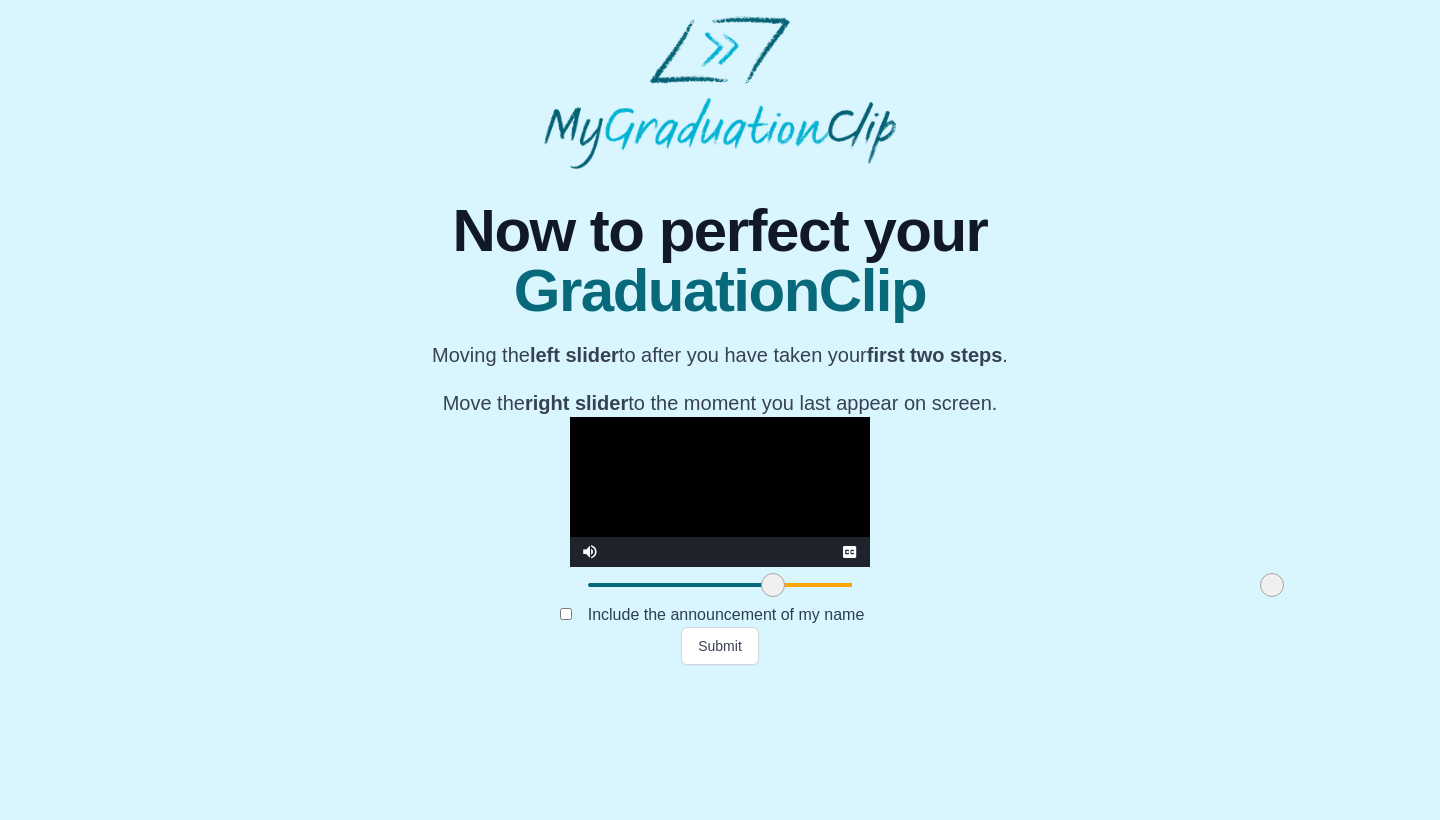 click at bounding box center (773, 585) 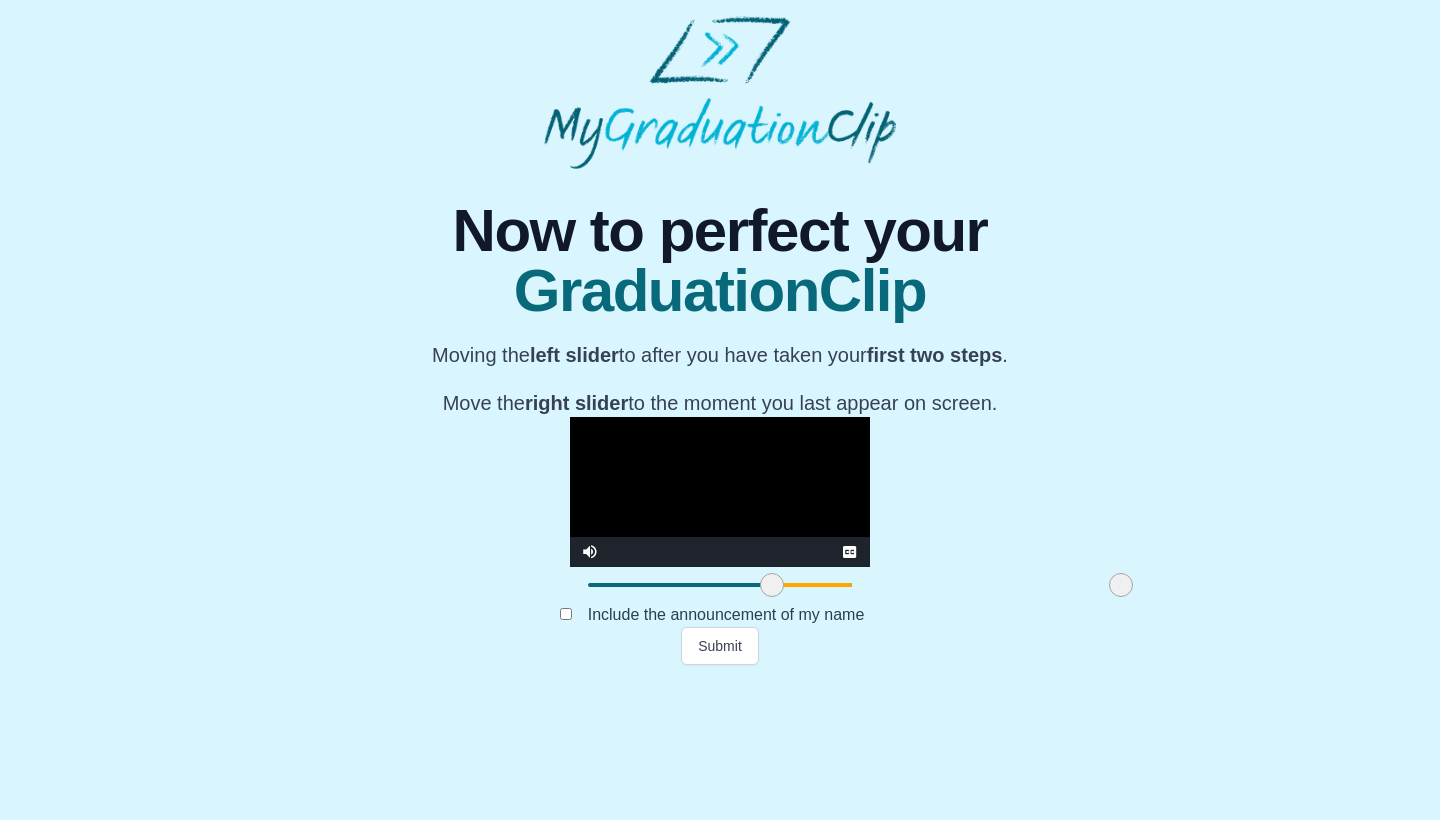 drag, startPoint x: 1064, startPoint y: 719, endPoint x: 913, endPoint y: 723, distance: 151.05296 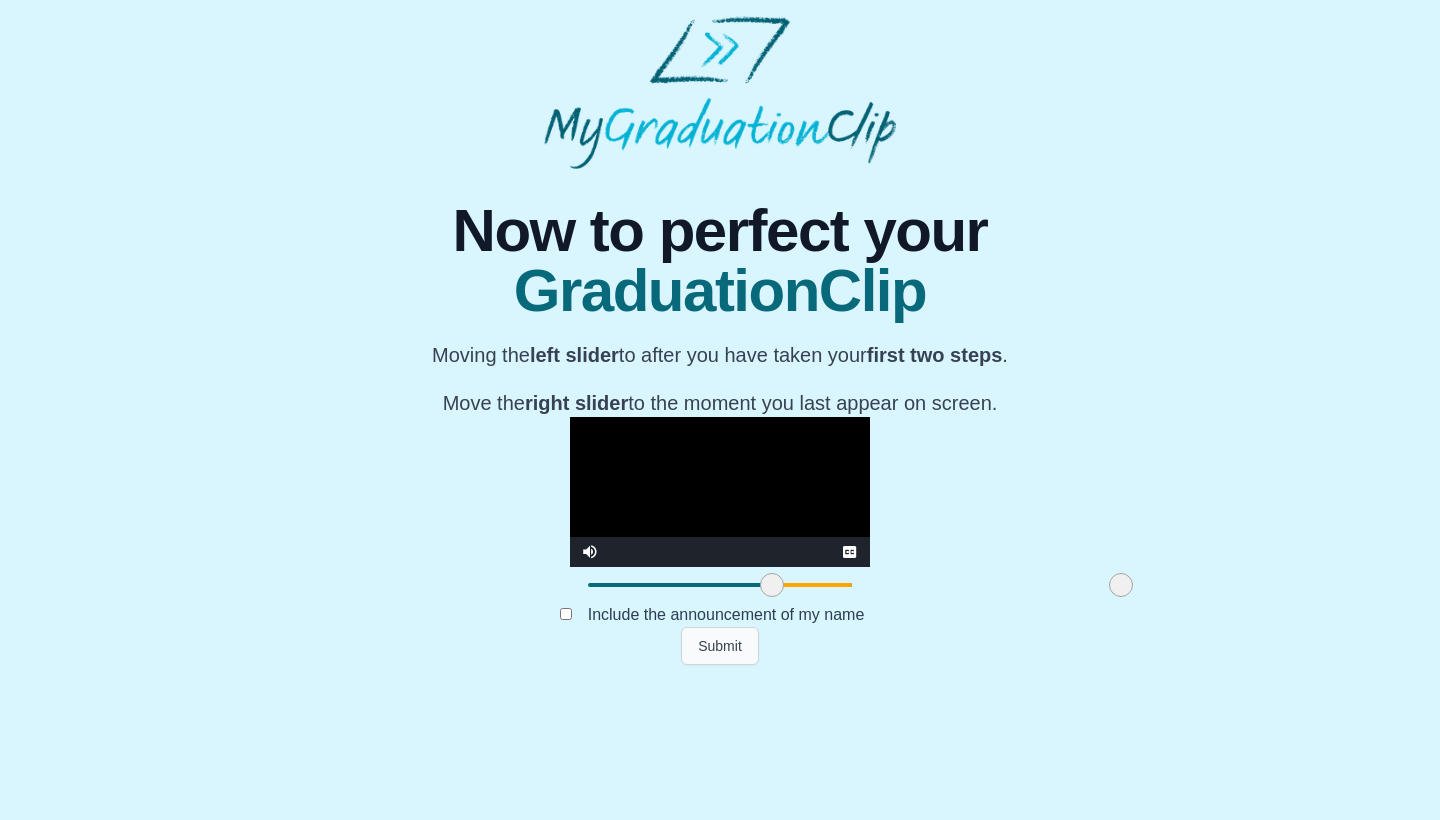 click on "Submit" at bounding box center (720, 646) 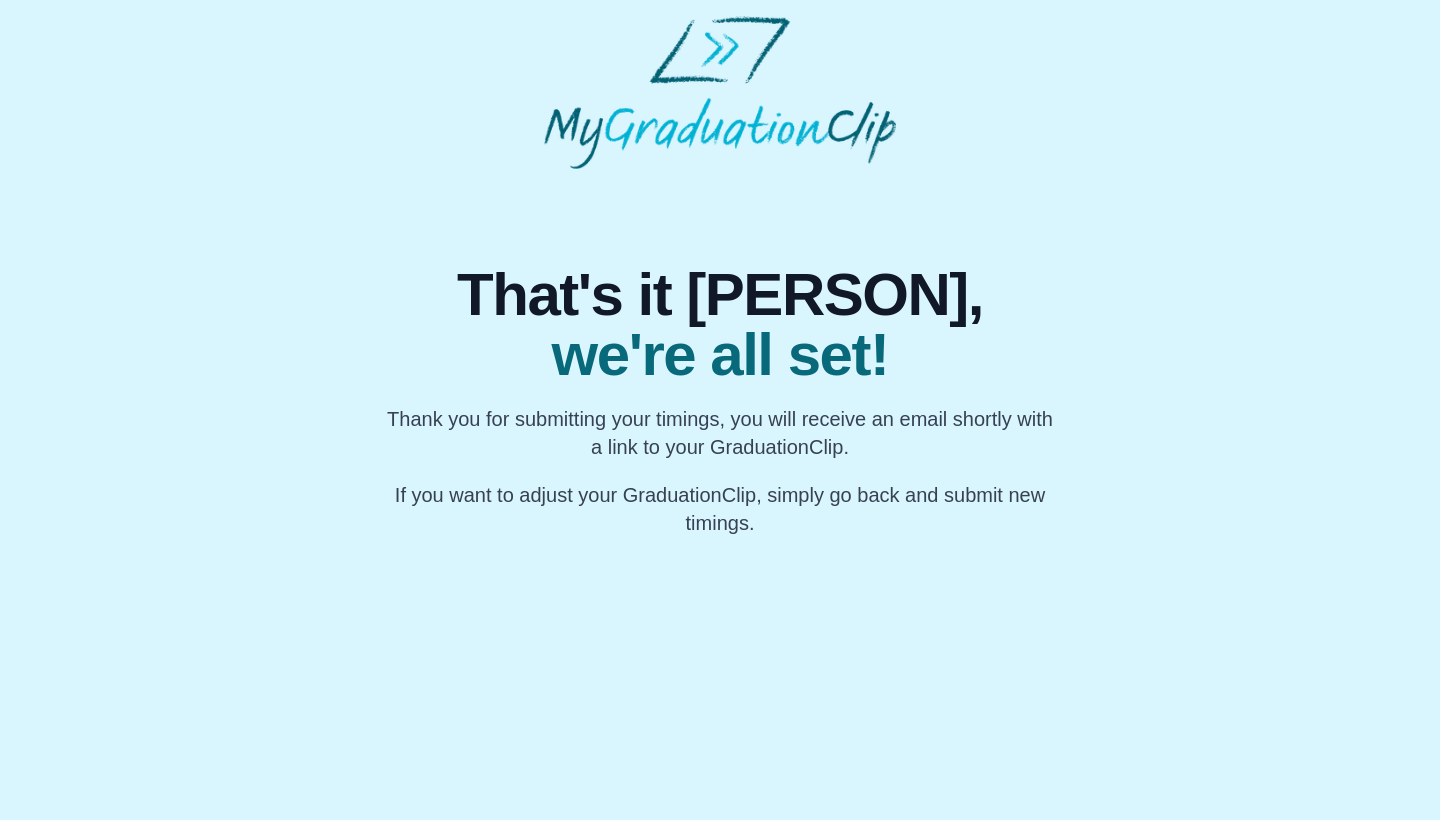 scroll, scrollTop: 0, scrollLeft: 0, axis: both 